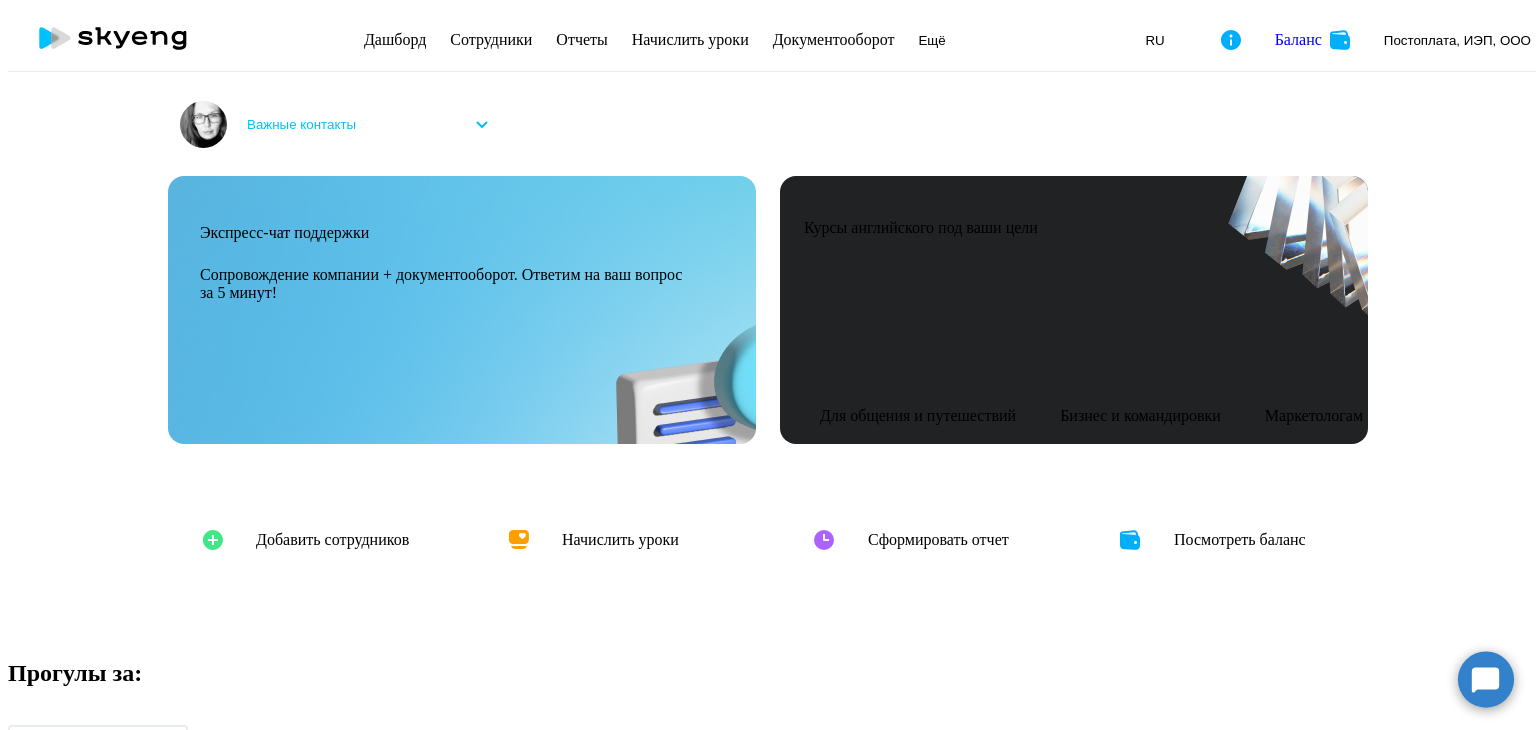 scroll, scrollTop: 0, scrollLeft: 0, axis: both 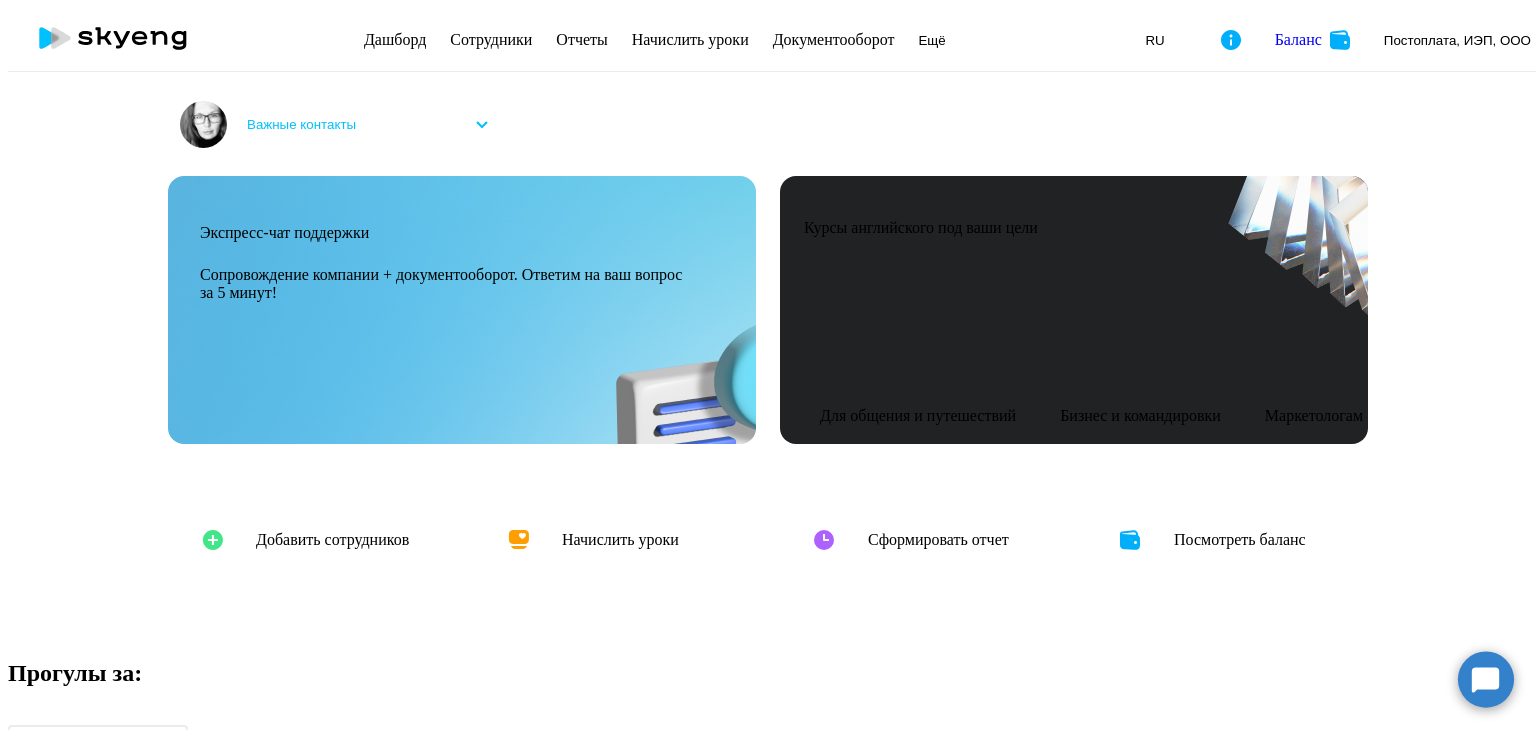 click on "Документооборот" at bounding box center [834, 39] 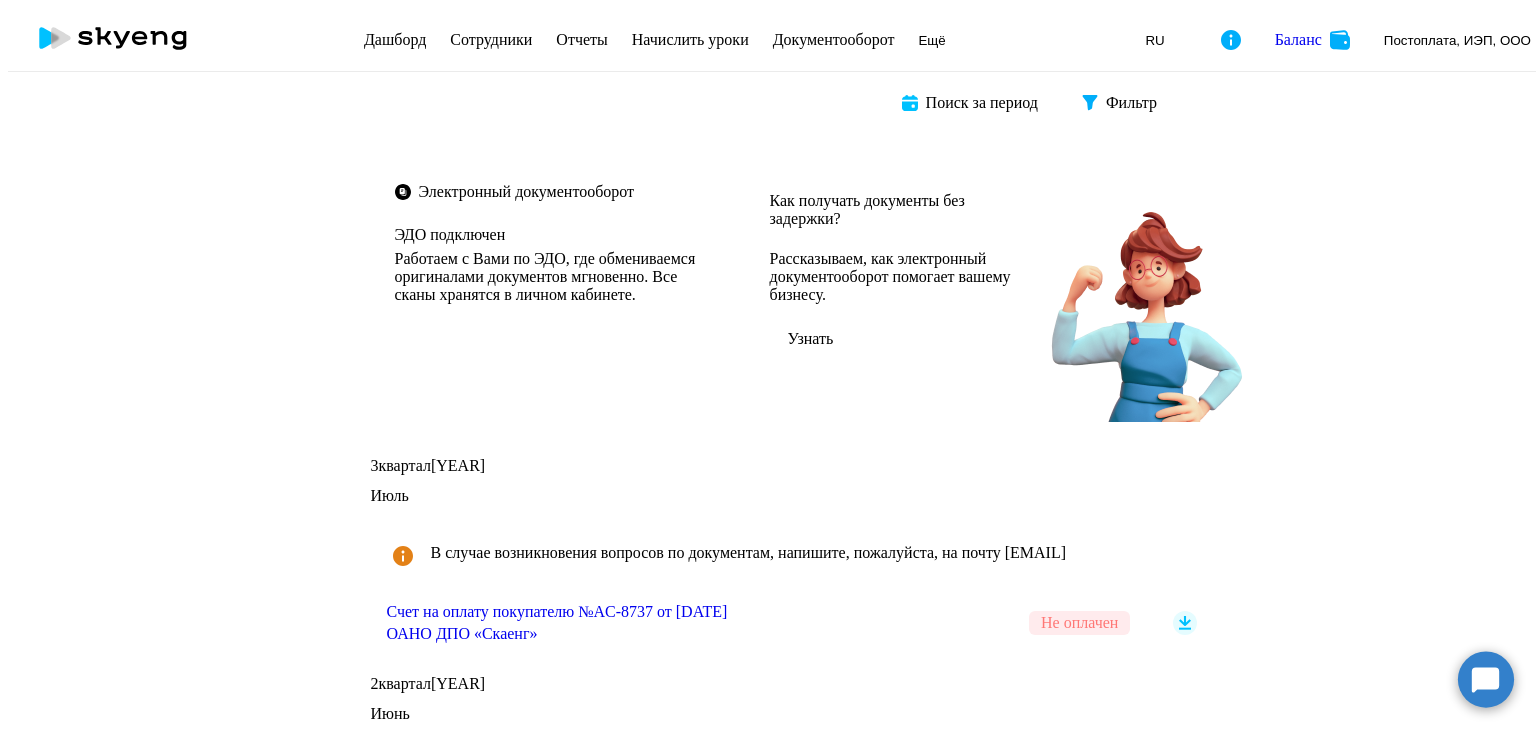 click on "Не оплачен" at bounding box center (1079, 623) 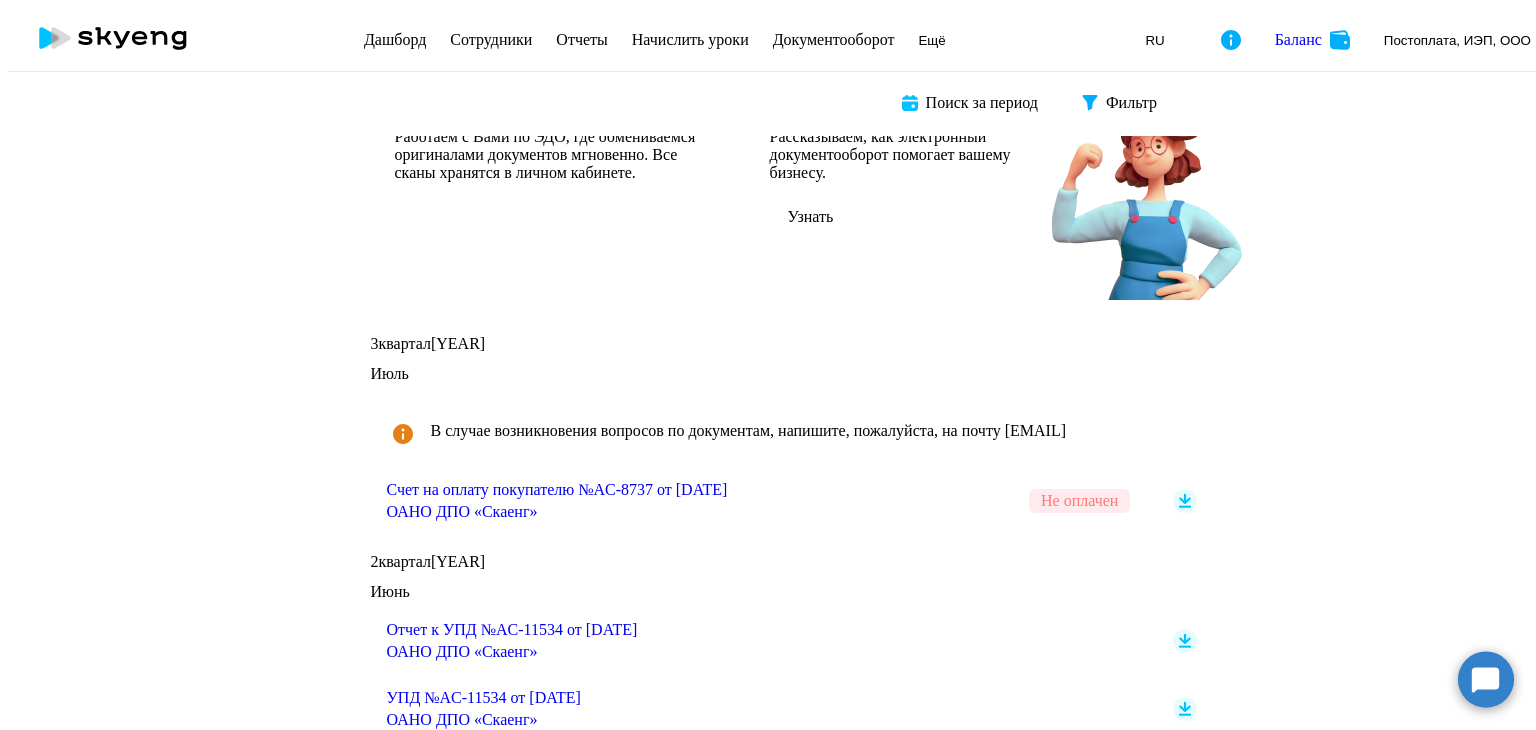 scroll, scrollTop: 0, scrollLeft: 0, axis: both 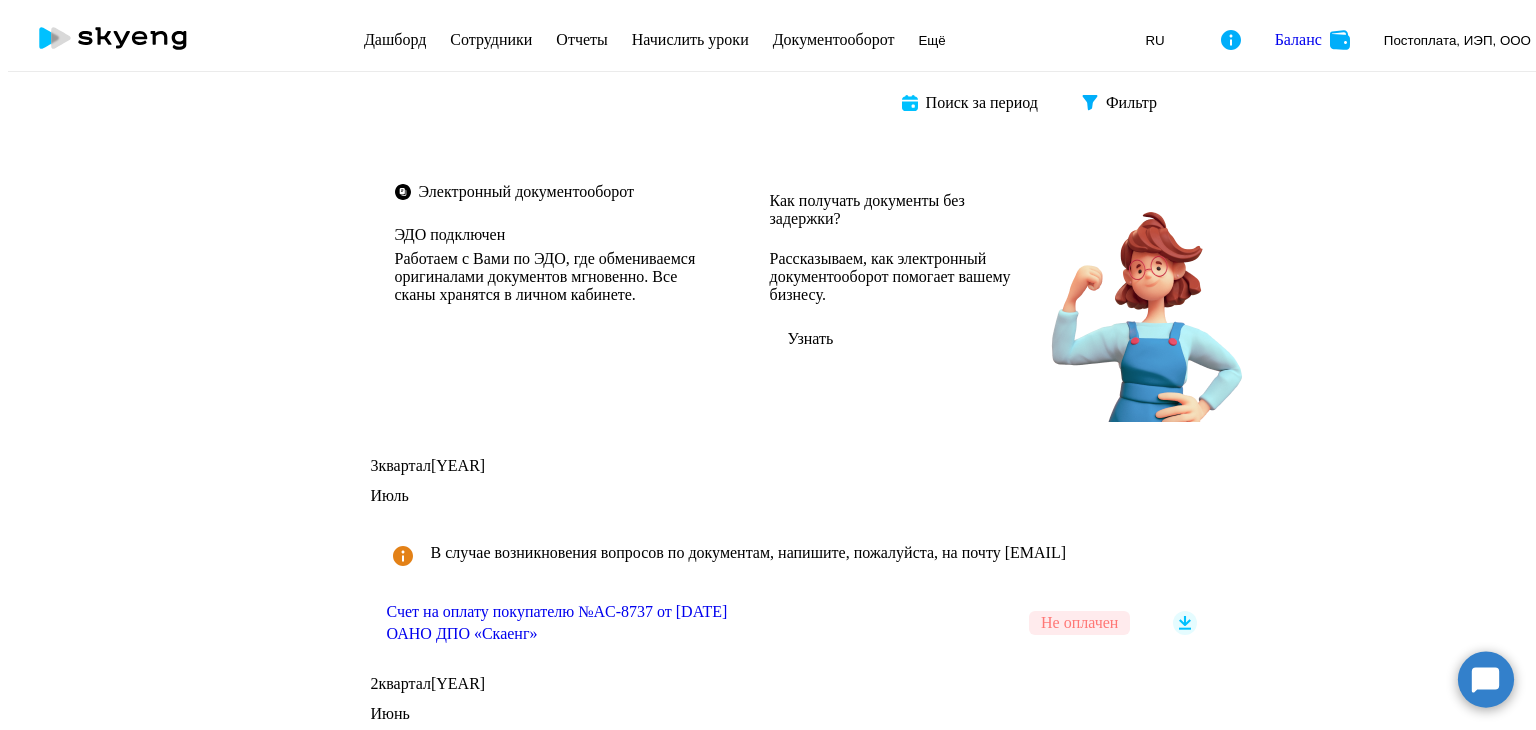 click on "Сотрудники" at bounding box center (491, 39) 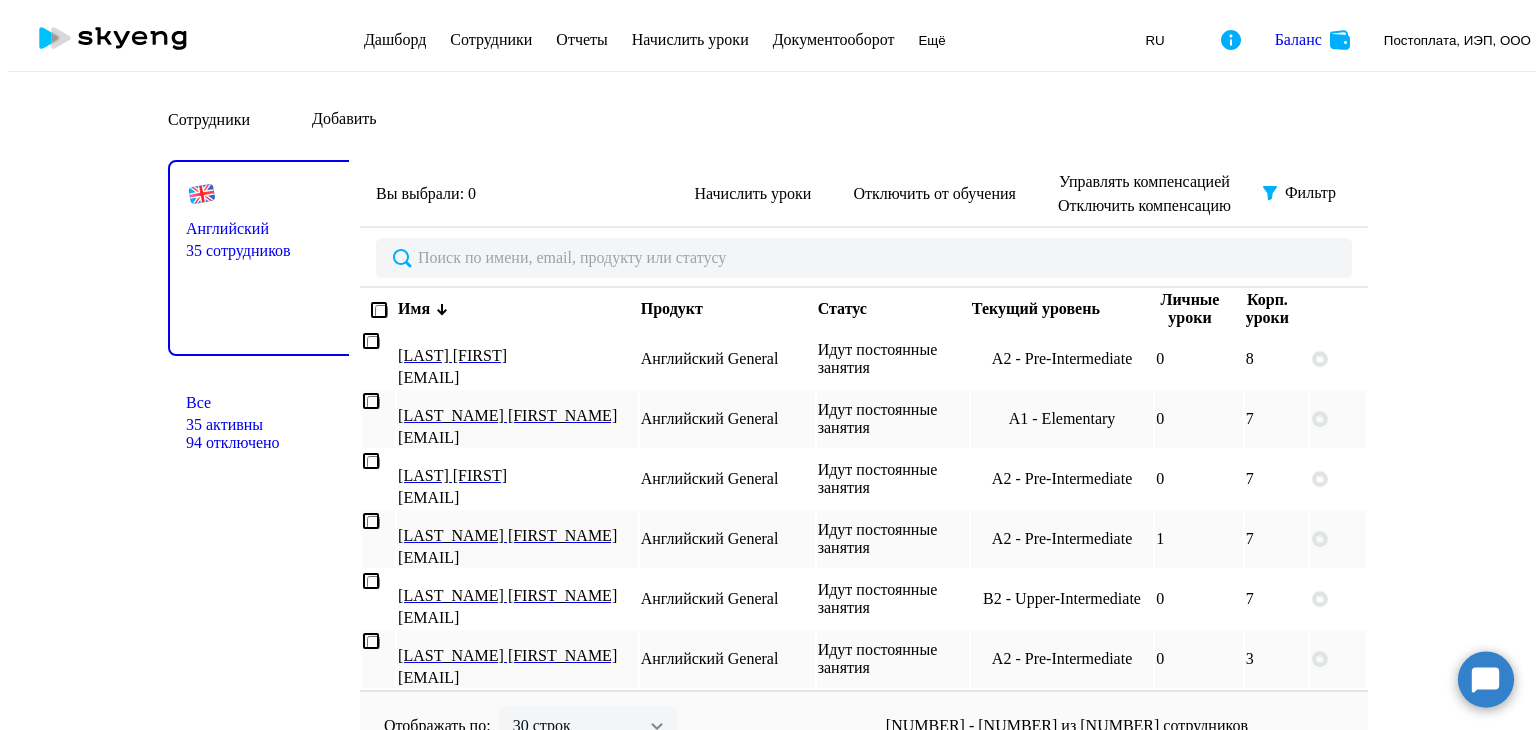 click on "Дашборд" at bounding box center [395, 39] 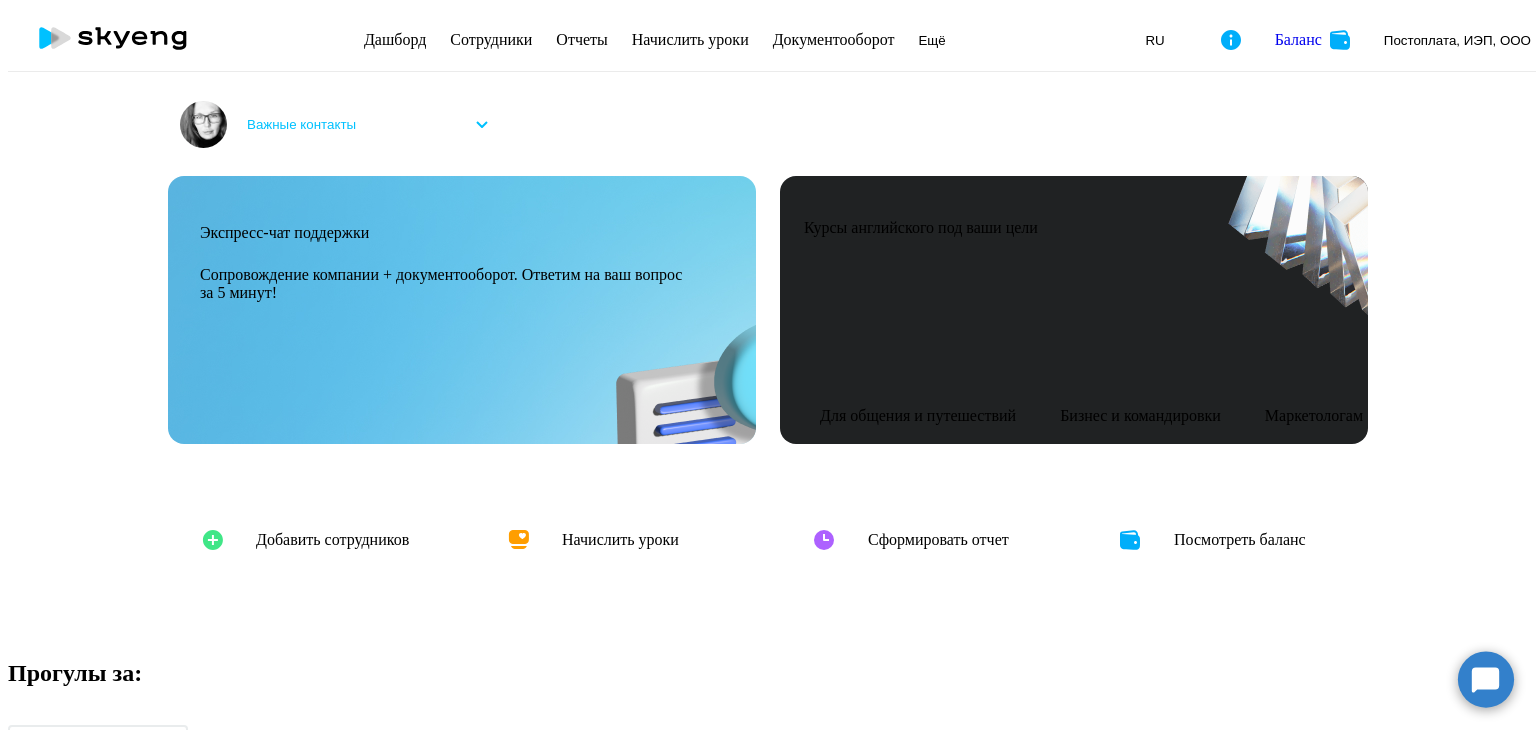 scroll, scrollTop: 0, scrollLeft: 0, axis: both 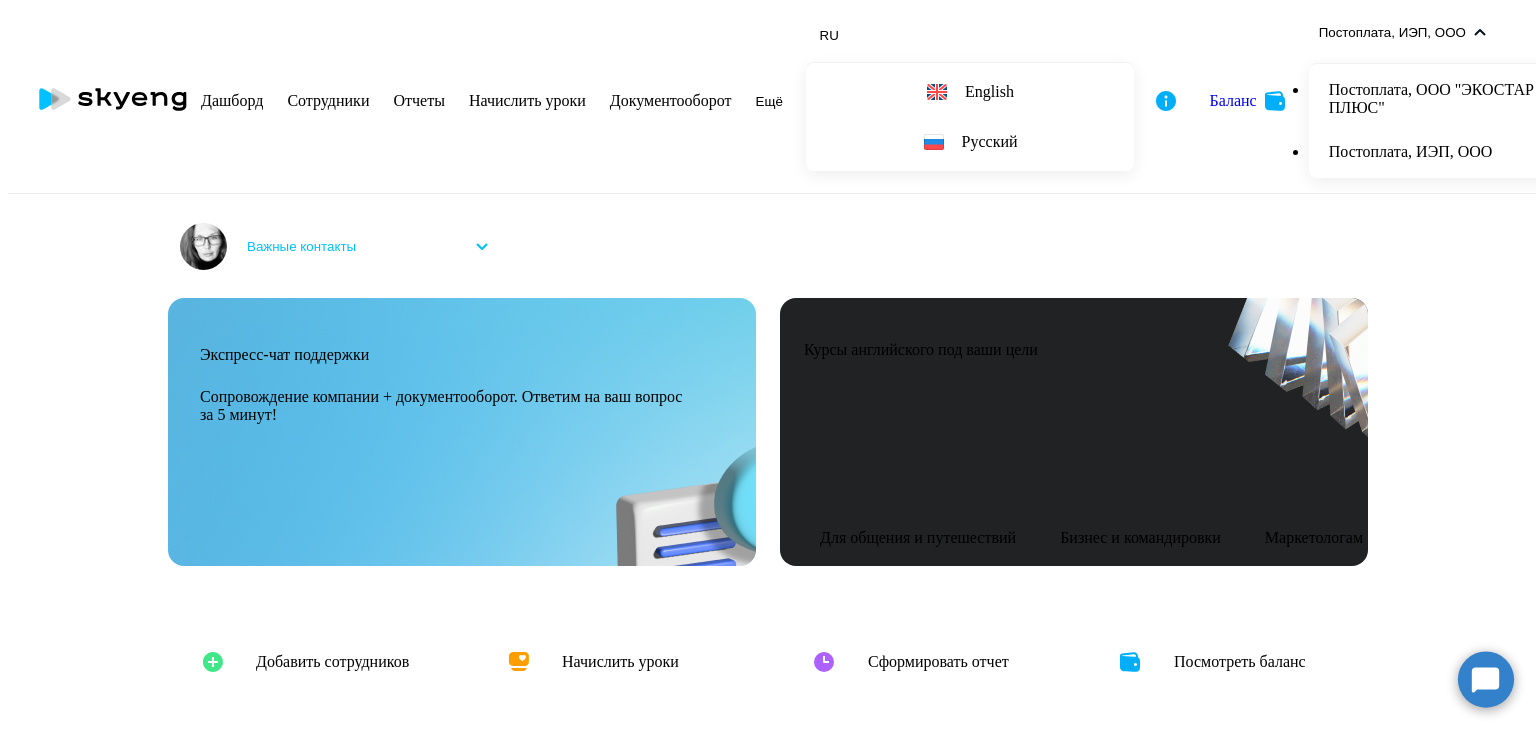click on "Постоплата, ООО "ЭКОСТАР ПЛЮС"" at bounding box center [1435, 99] 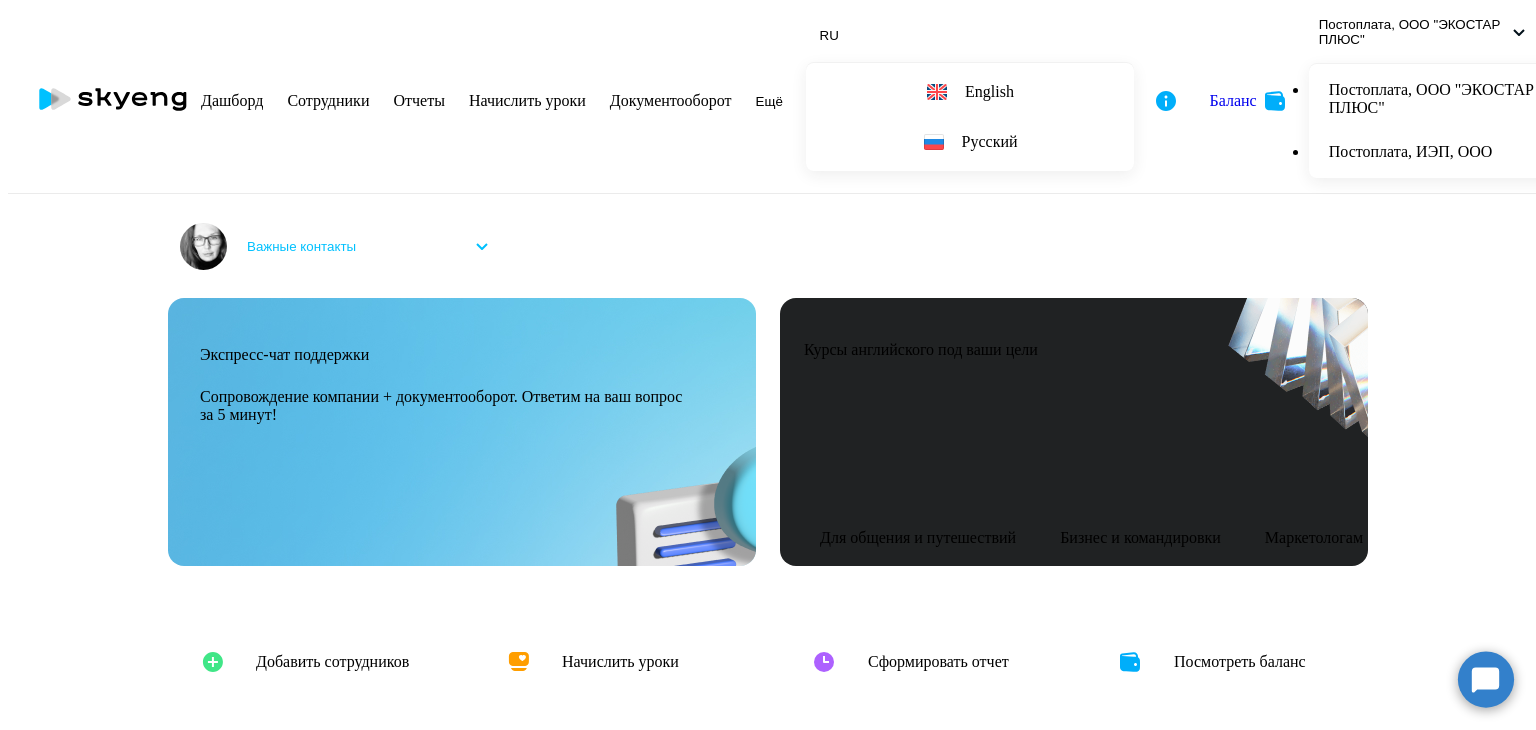 scroll, scrollTop: 0, scrollLeft: 0, axis: both 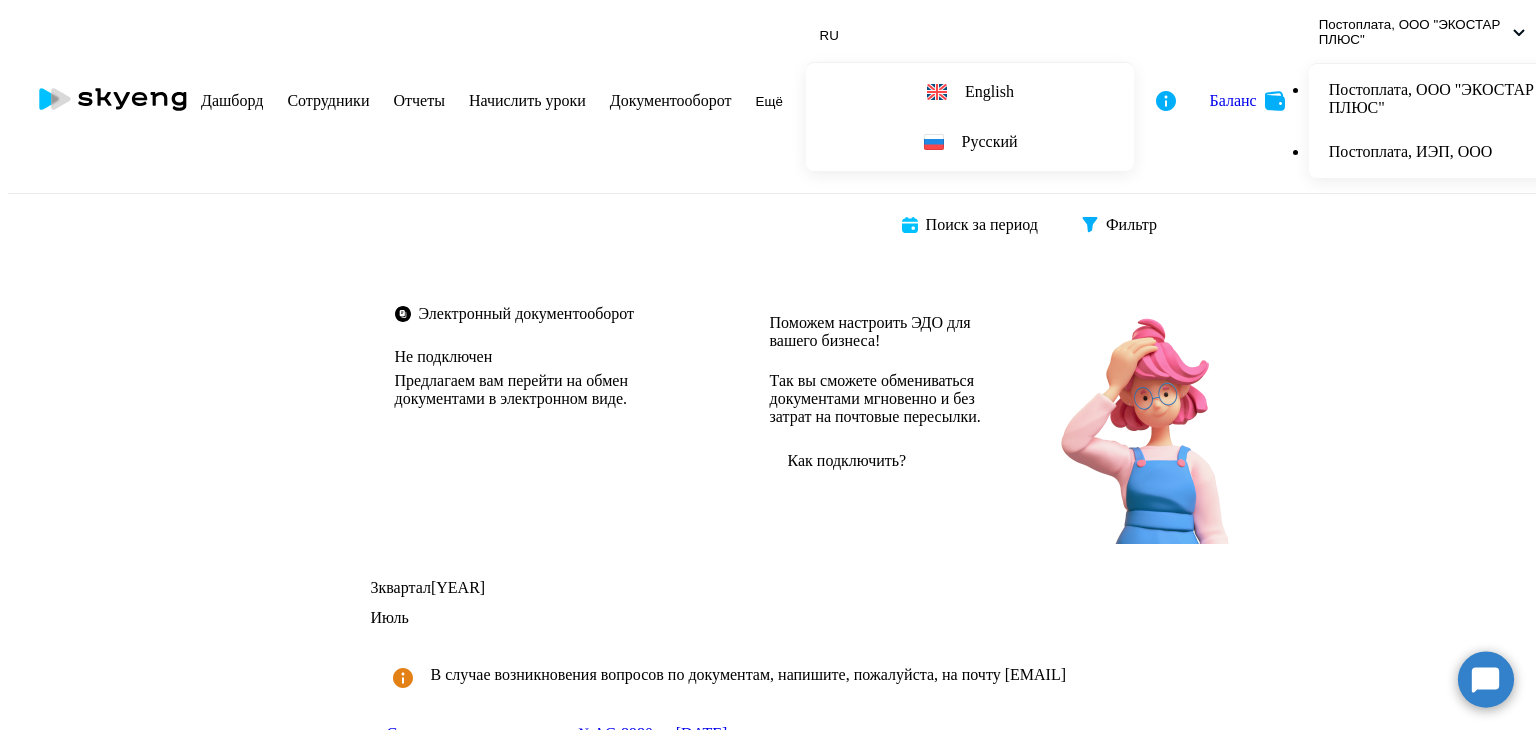 click on "Не оплачен" at bounding box center (1079, 745) 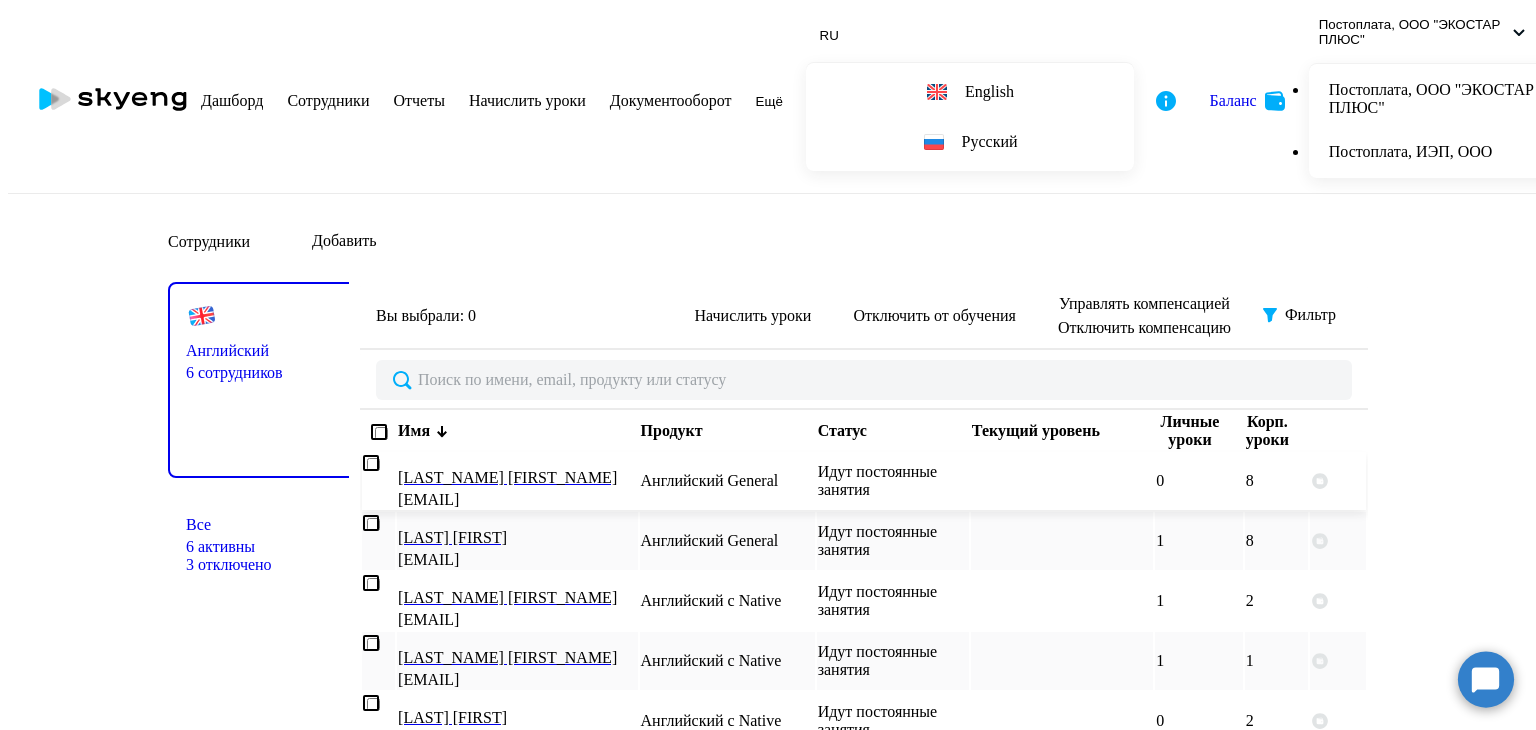 scroll, scrollTop: 55, scrollLeft: 0, axis: vertical 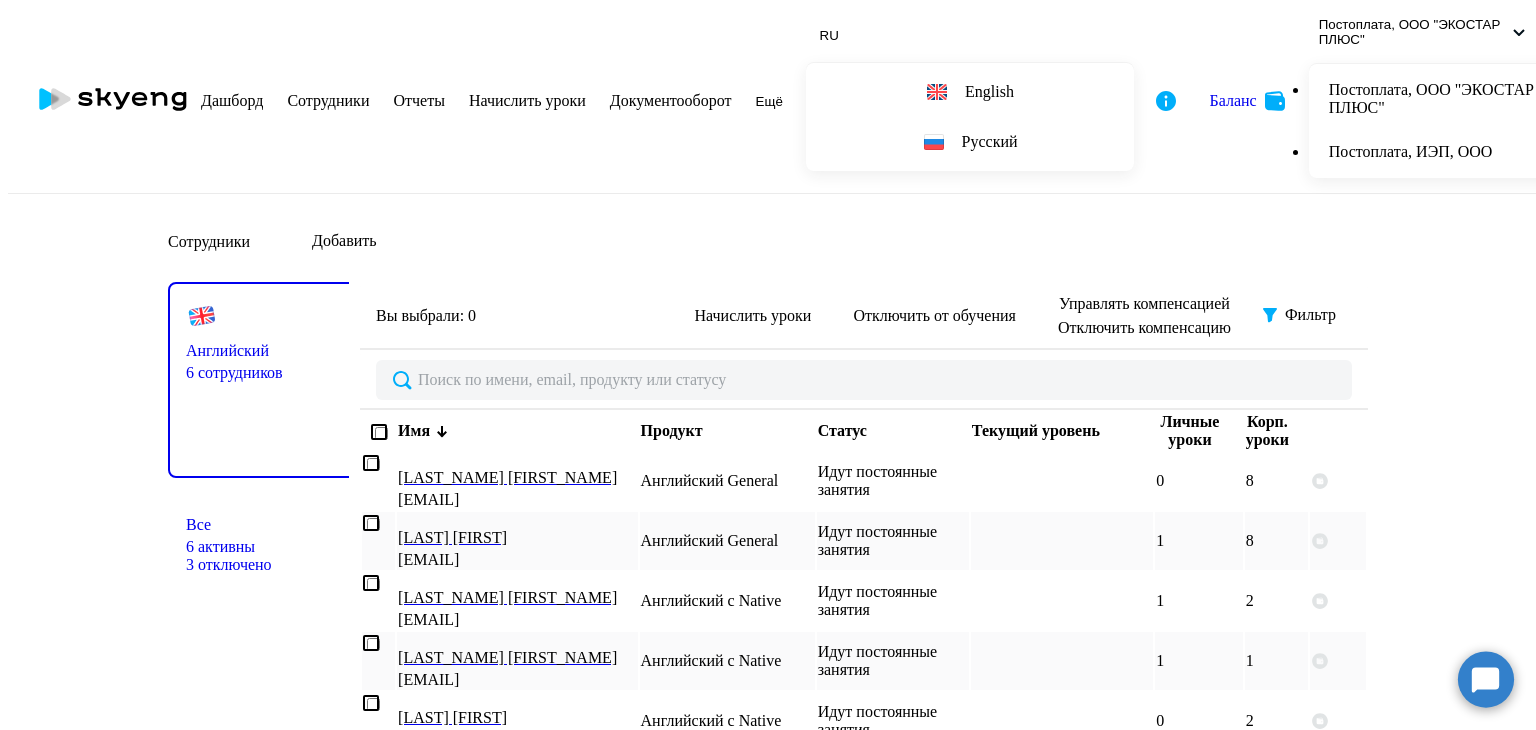 click on "Начислить уроки" at bounding box center (527, 100) 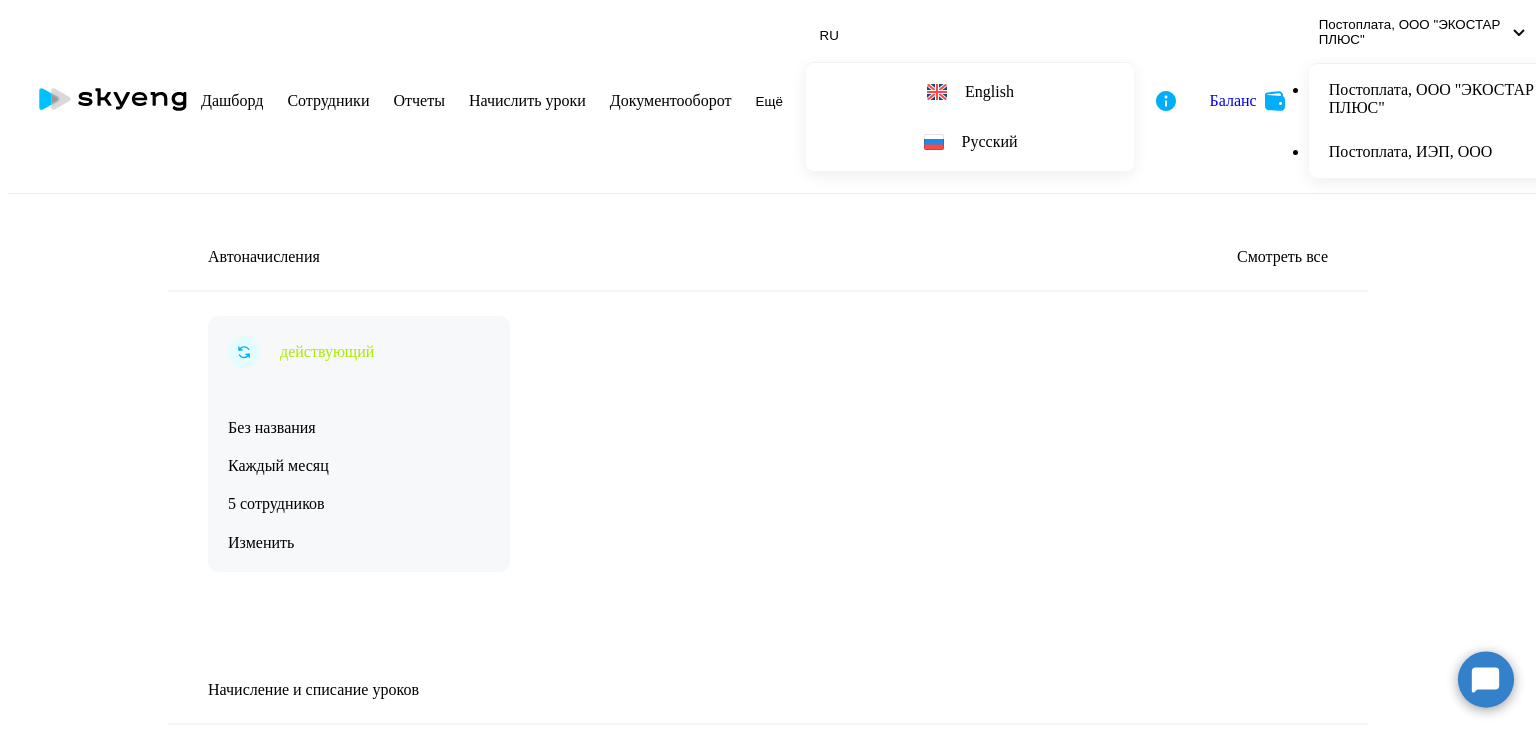 click on "Изменить" at bounding box center [359, 543] 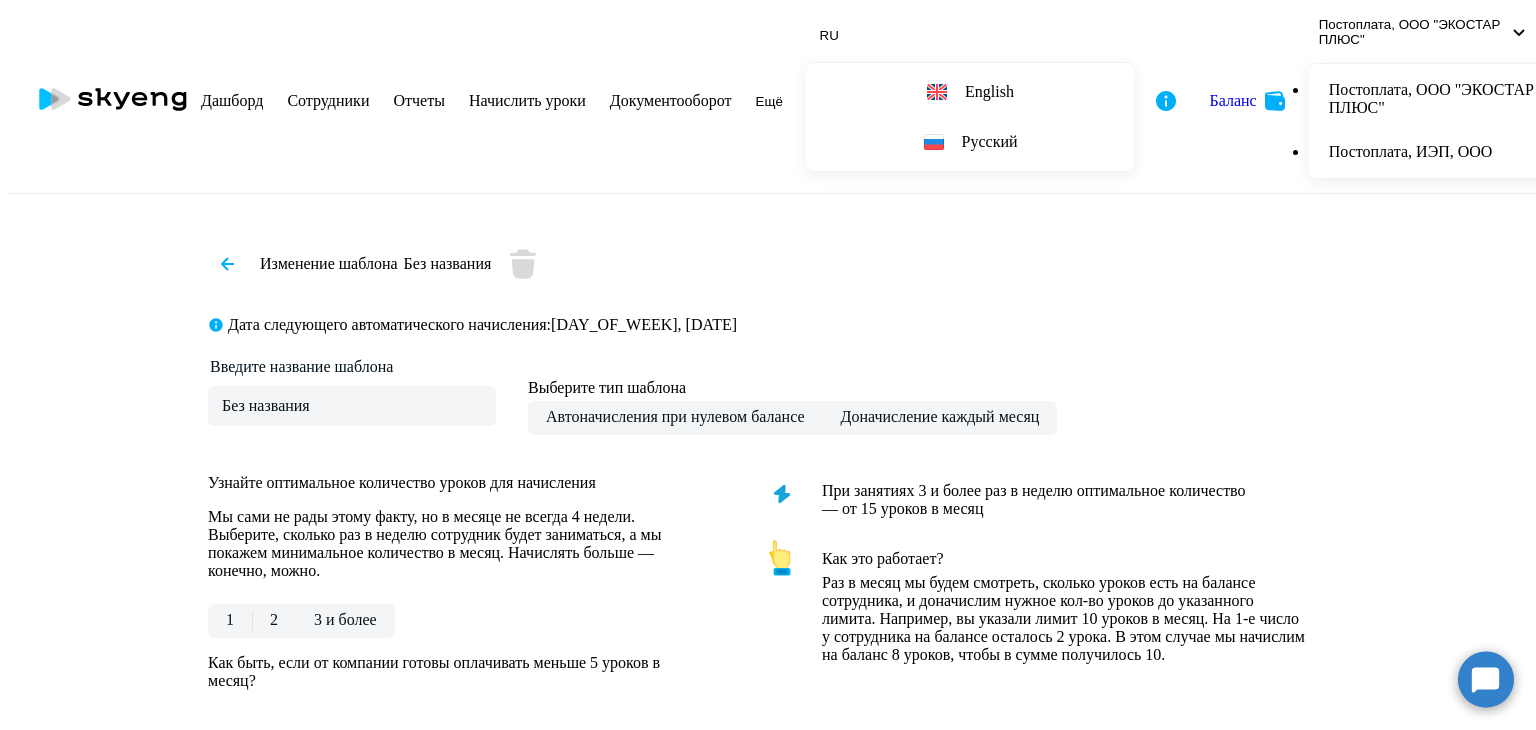 scroll, scrollTop: 612, scrollLeft: 0, axis: vertical 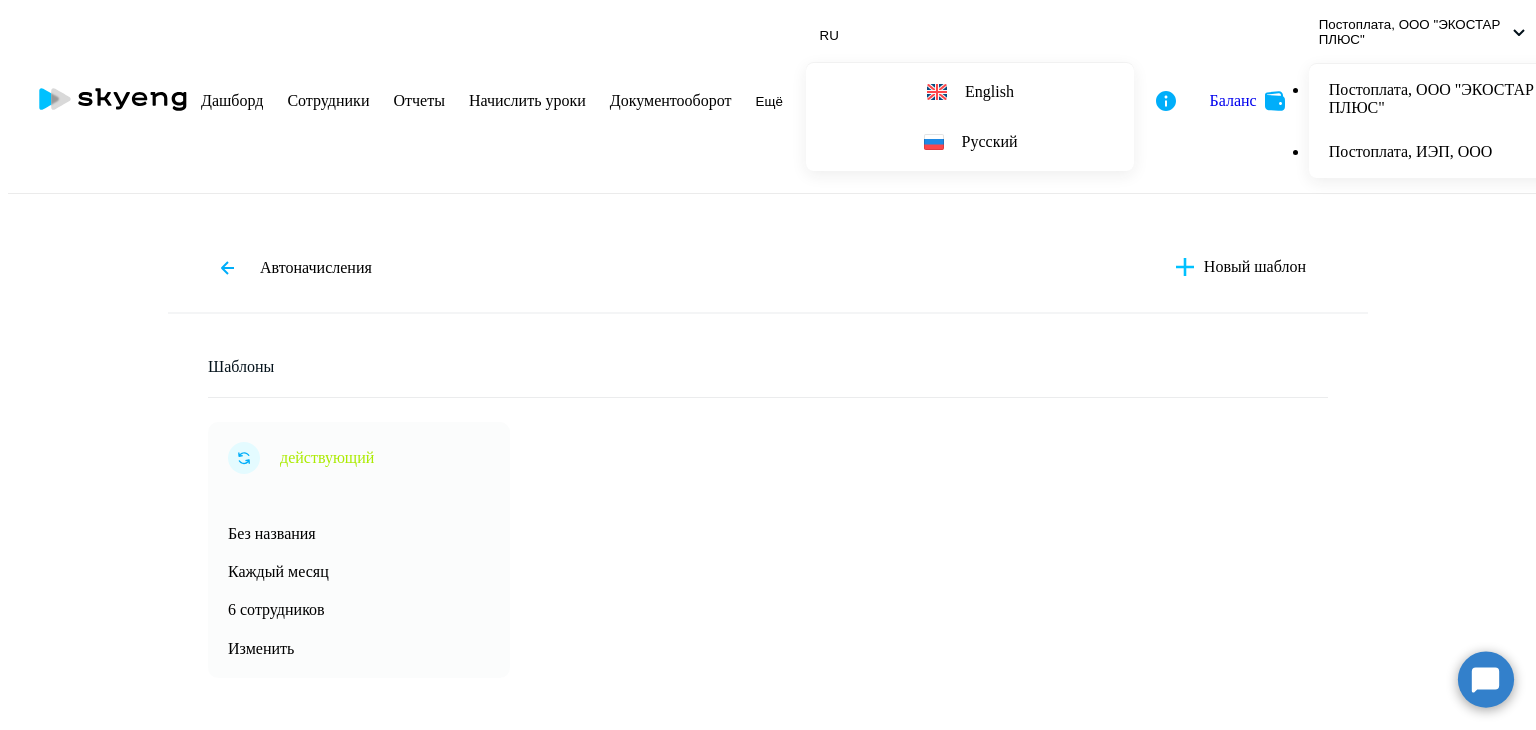 click at bounding box center [228, 268] 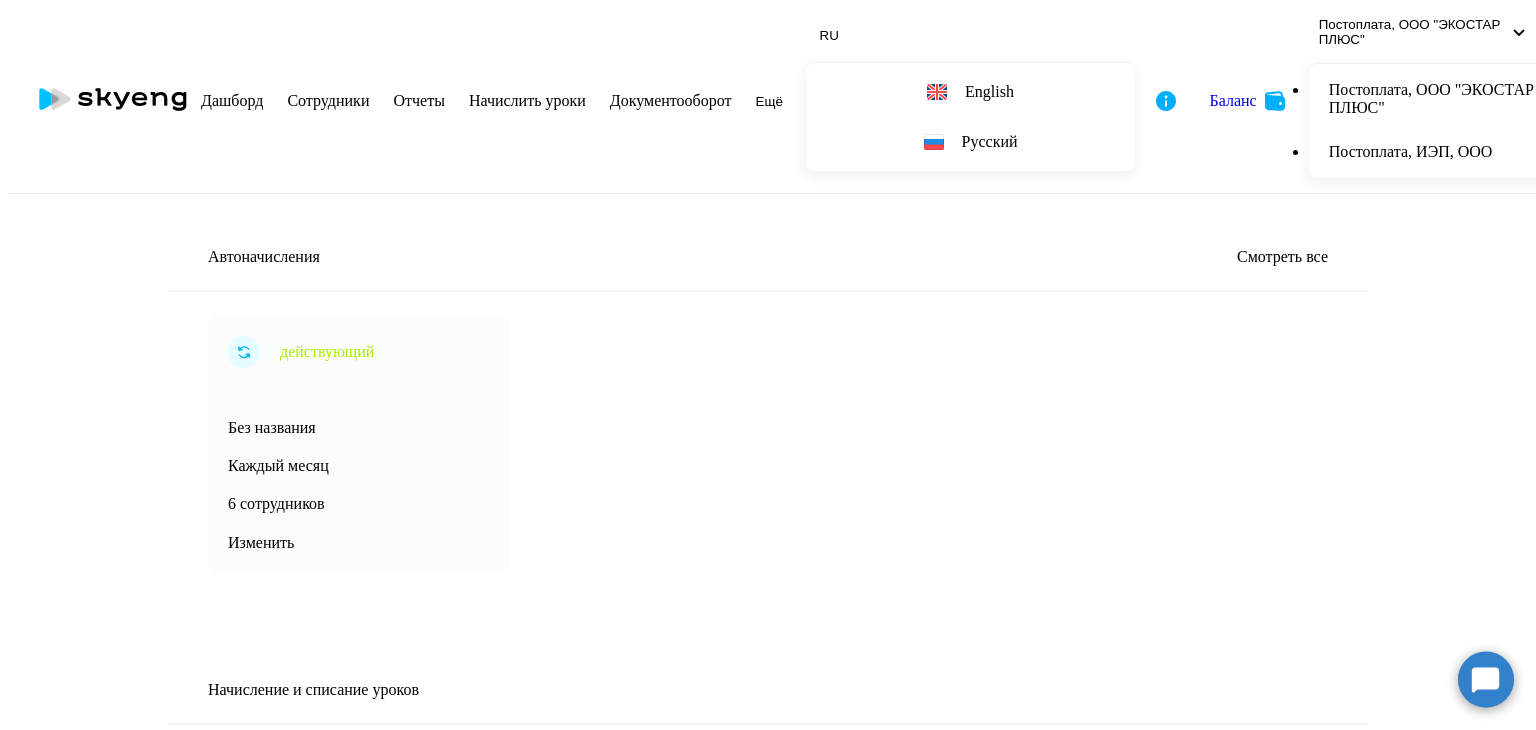 click on "Сотрудники" at bounding box center [328, 101] 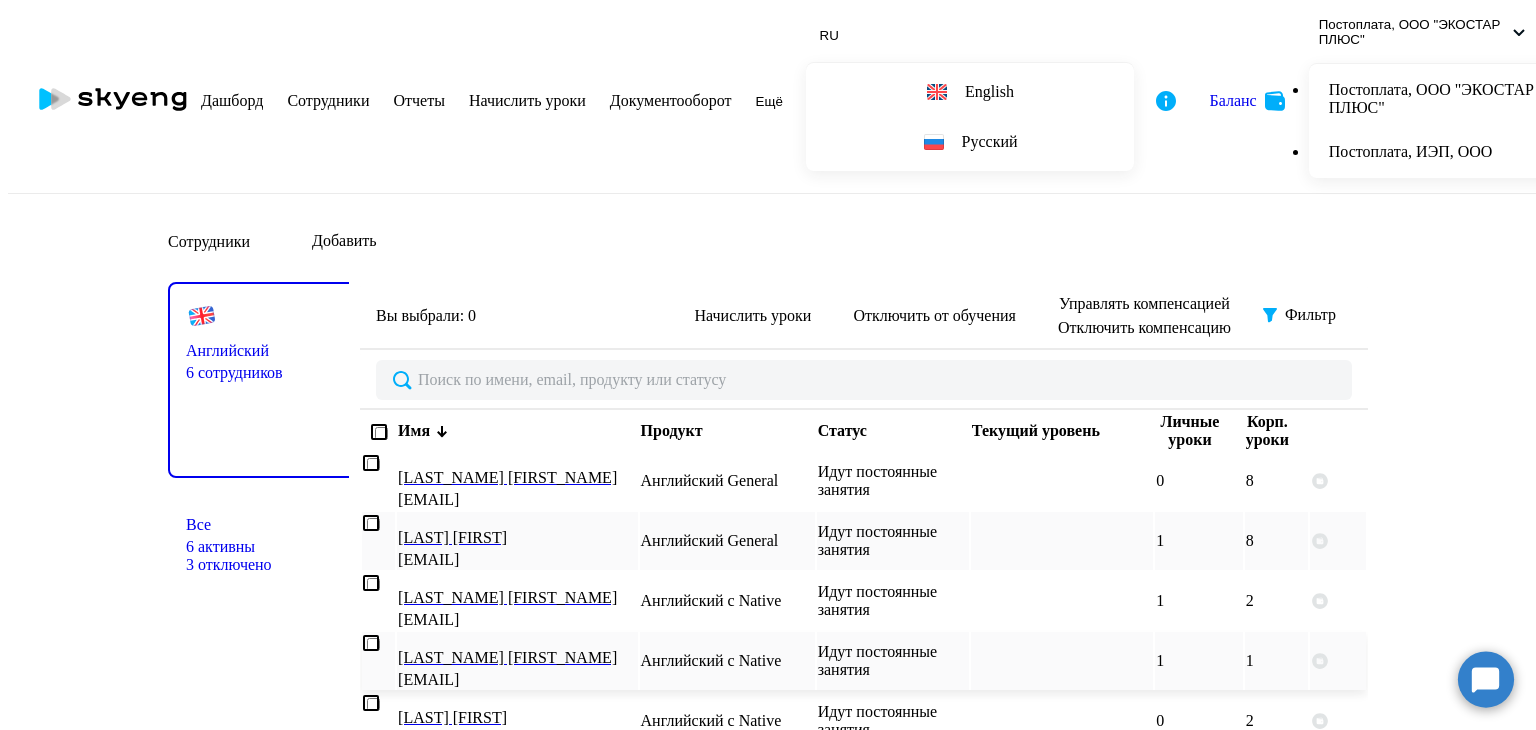 scroll, scrollTop: 0, scrollLeft: 0, axis: both 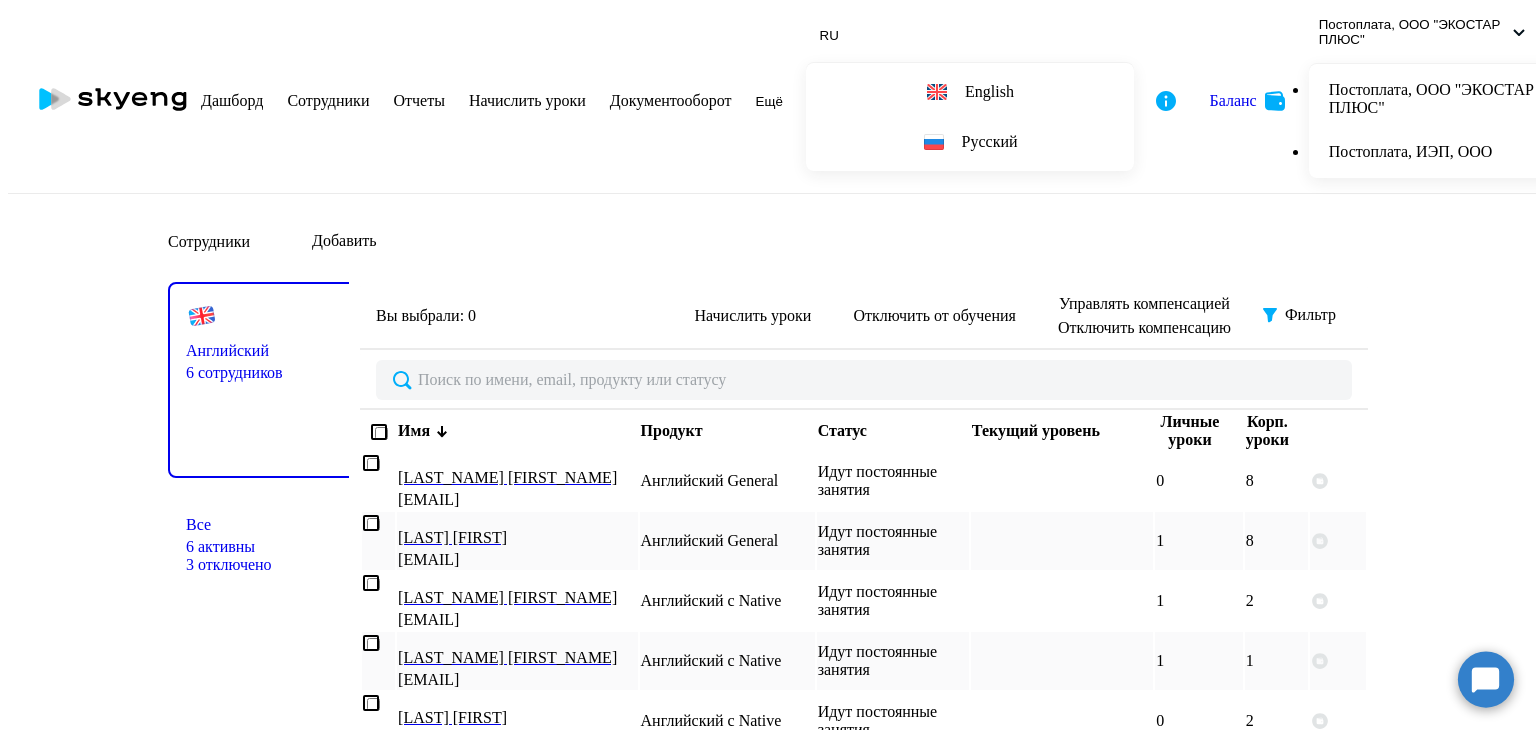 click on "Начислить уроки" at bounding box center (527, 100) 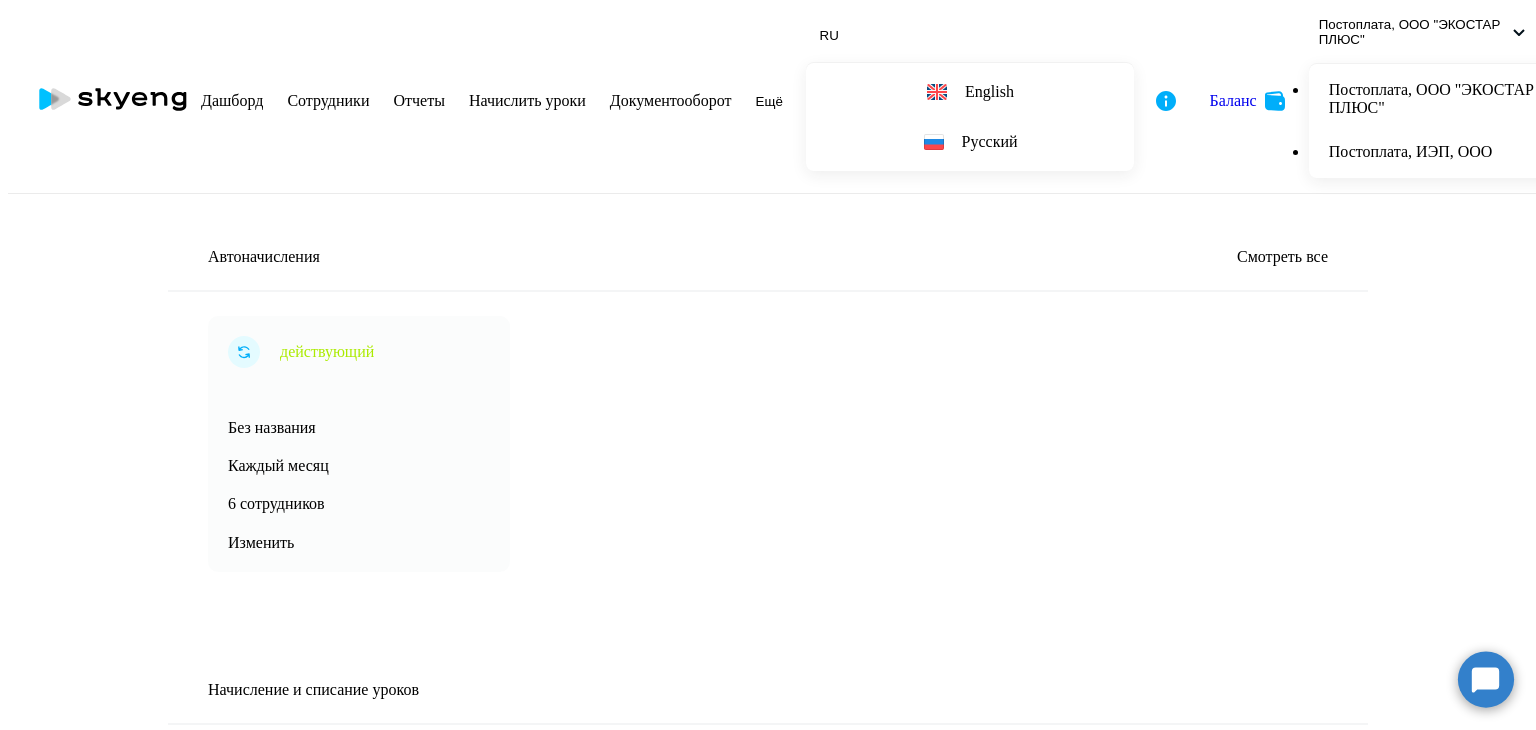 scroll, scrollTop: 0, scrollLeft: 0, axis: both 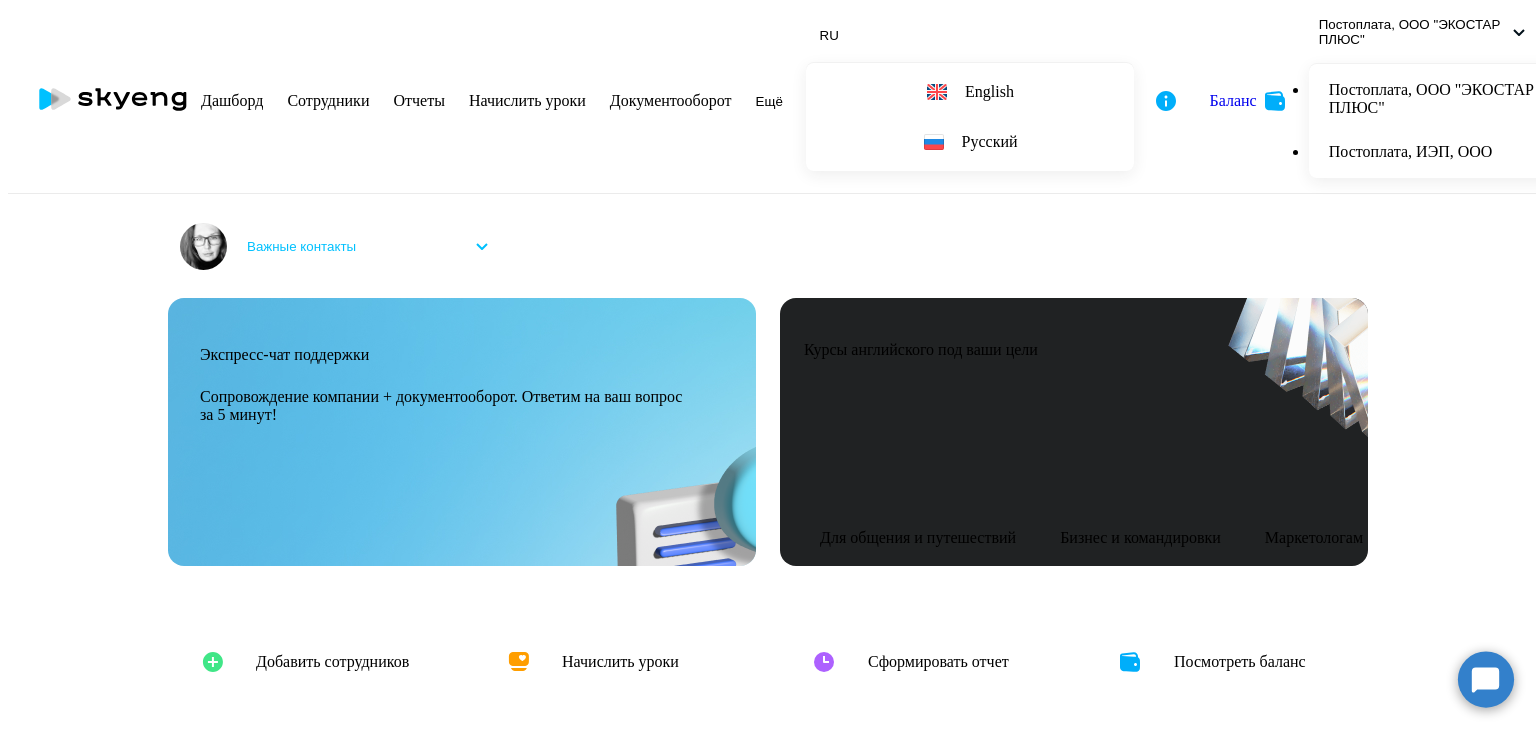 click on "[MONTH]" at bounding box center (98, 866) 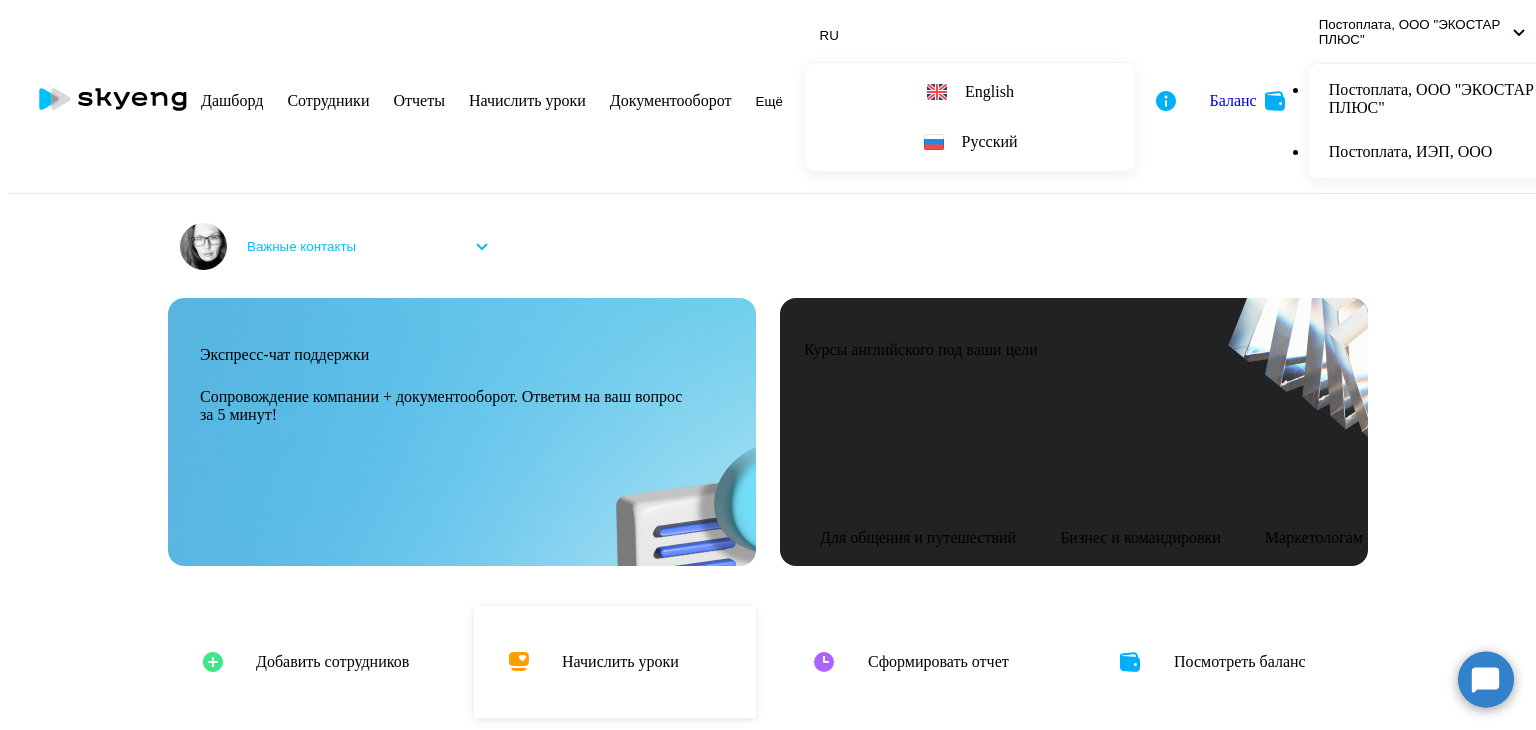 click on "Начислить уроки" at bounding box center (620, 662) 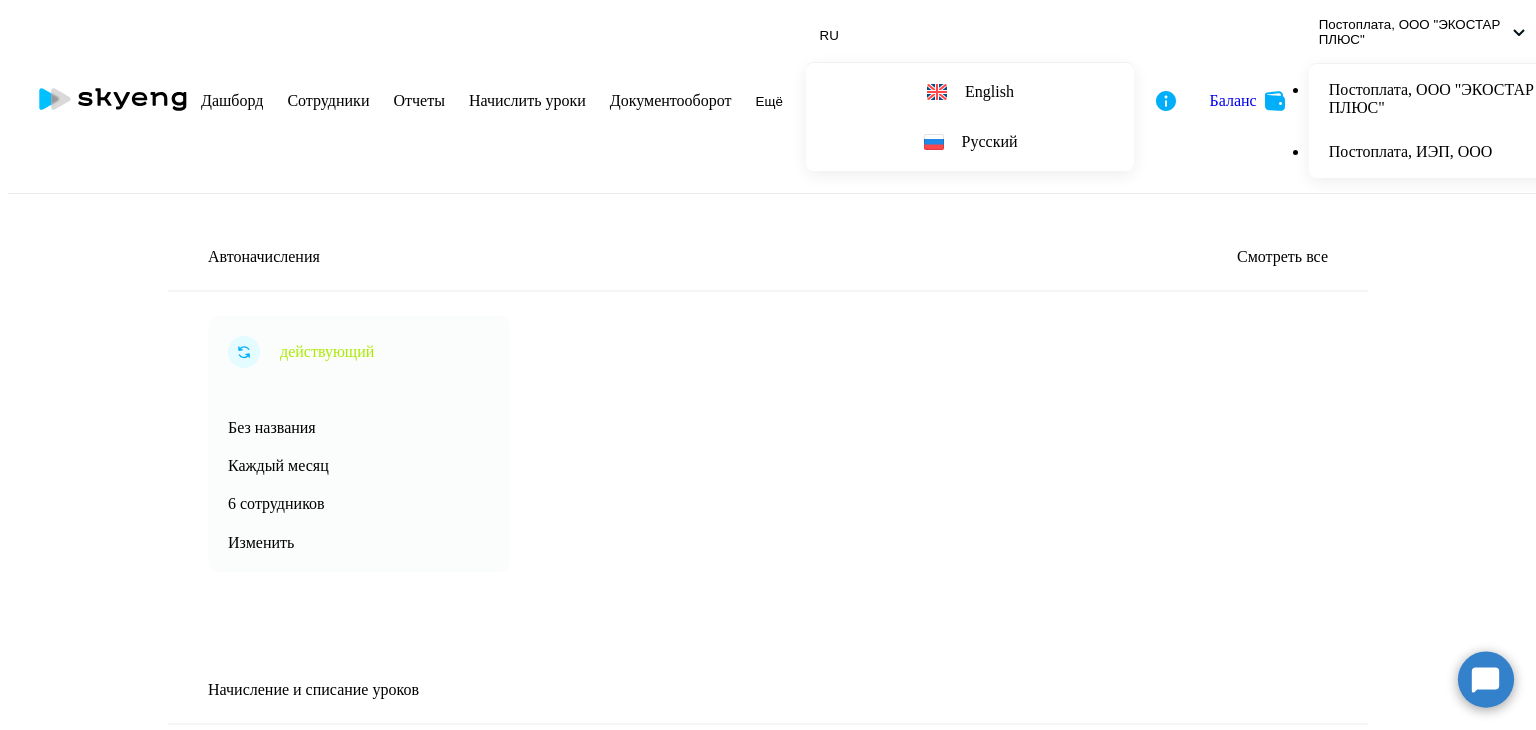 scroll, scrollTop: 400, scrollLeft: 0, axis: vertical 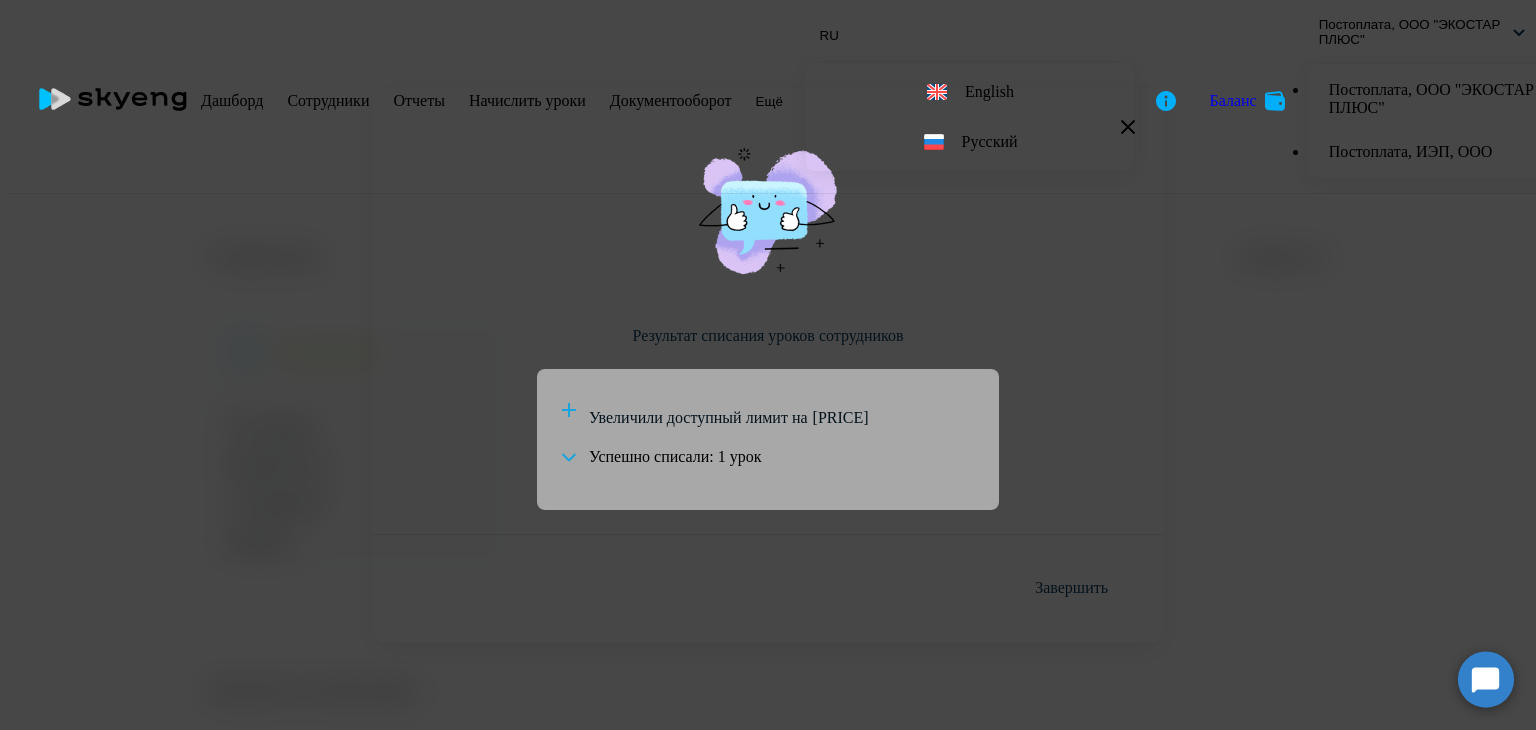 click on "Завершить" at bounding box center [1071, 588] 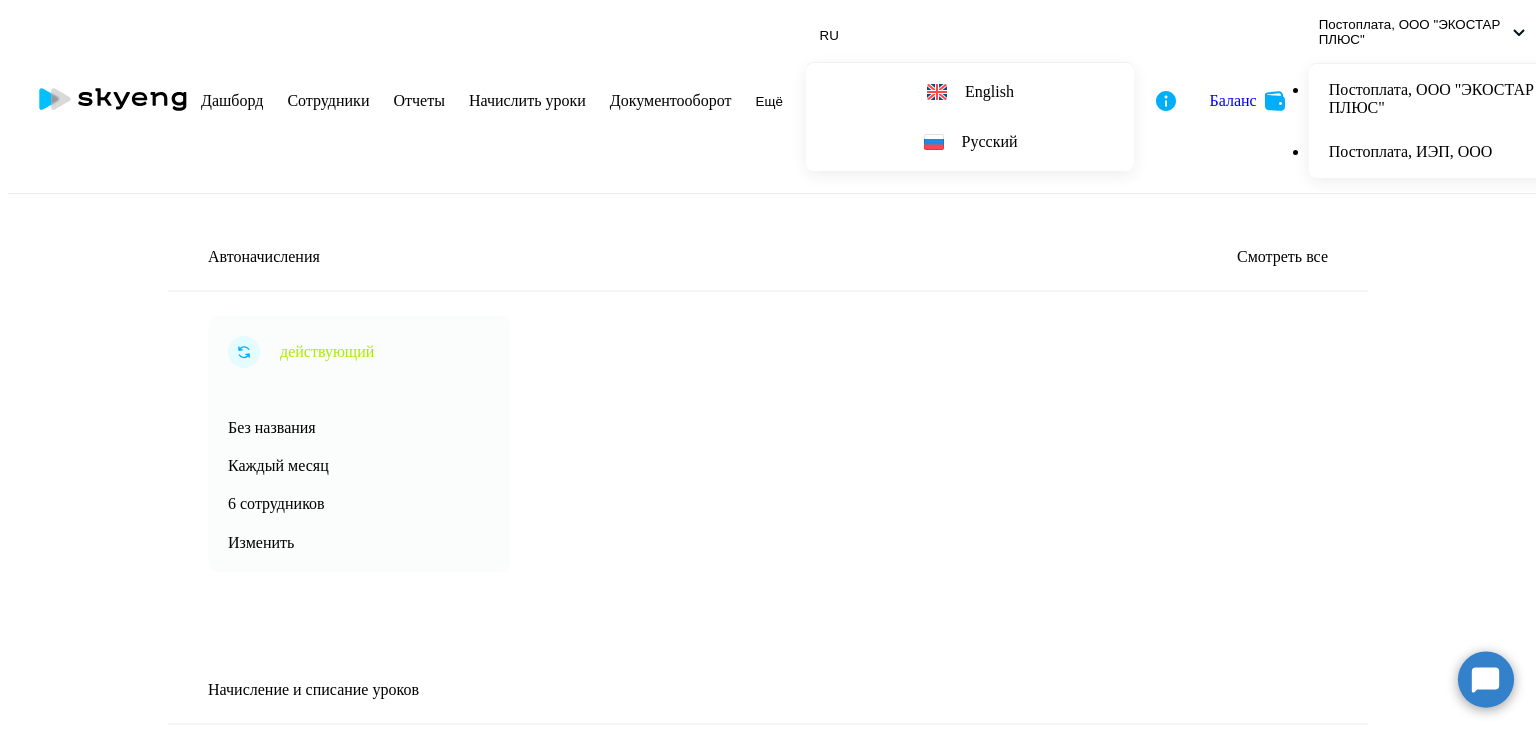 scroll, scrollTop: 0, scrollLeft: 0, axis: both 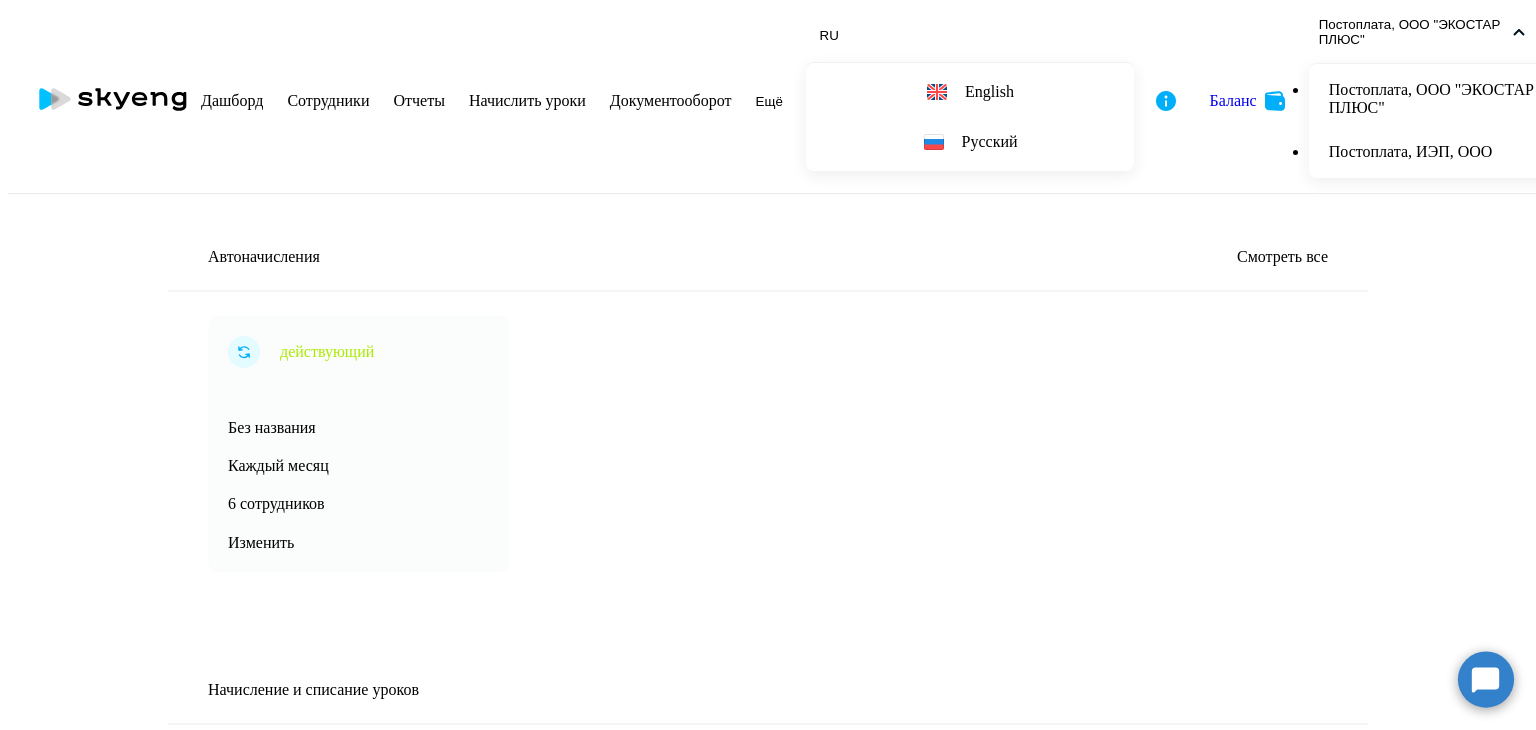 click on "Дашборд" at bounding box center [232, 100] 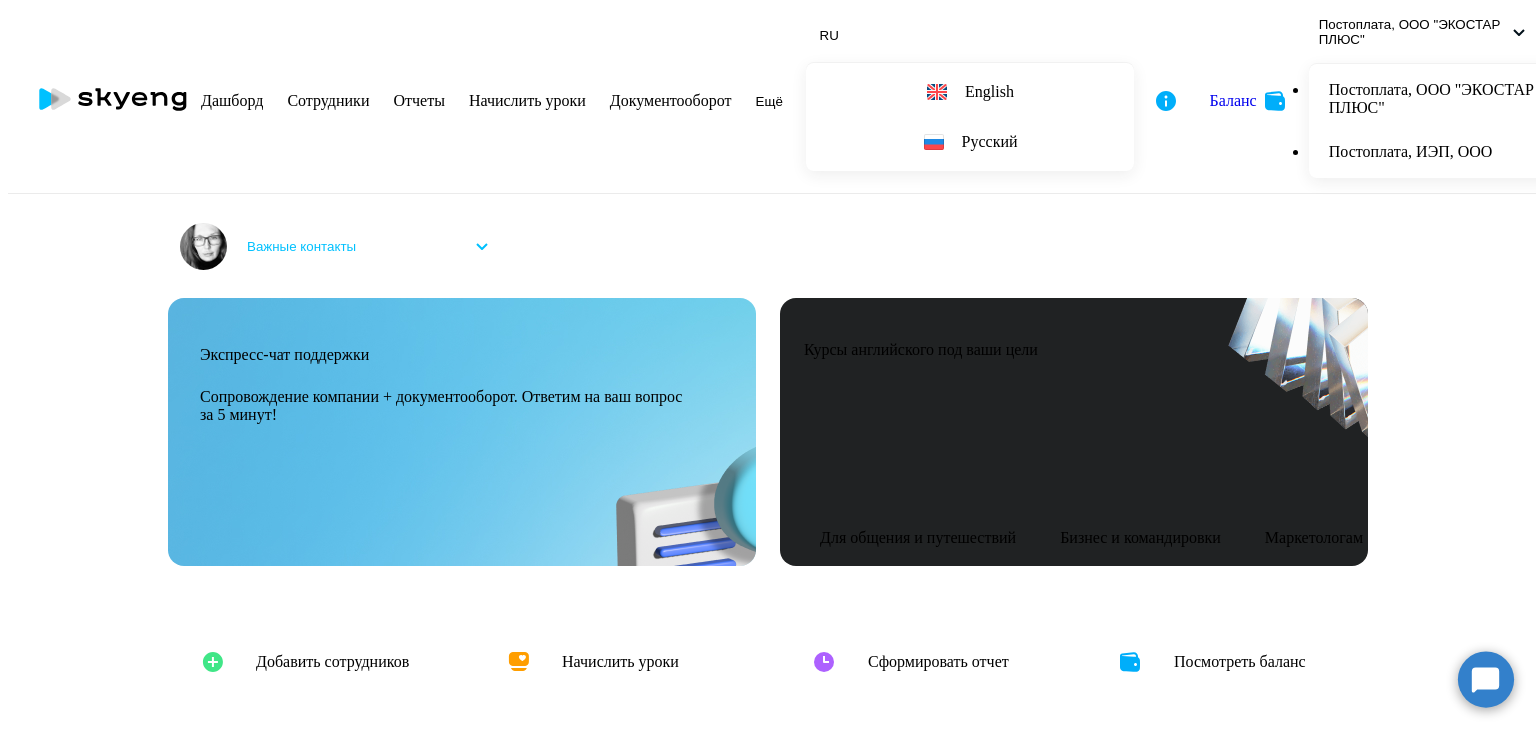 click on "Документооборот" at bounding box center [671, 100] 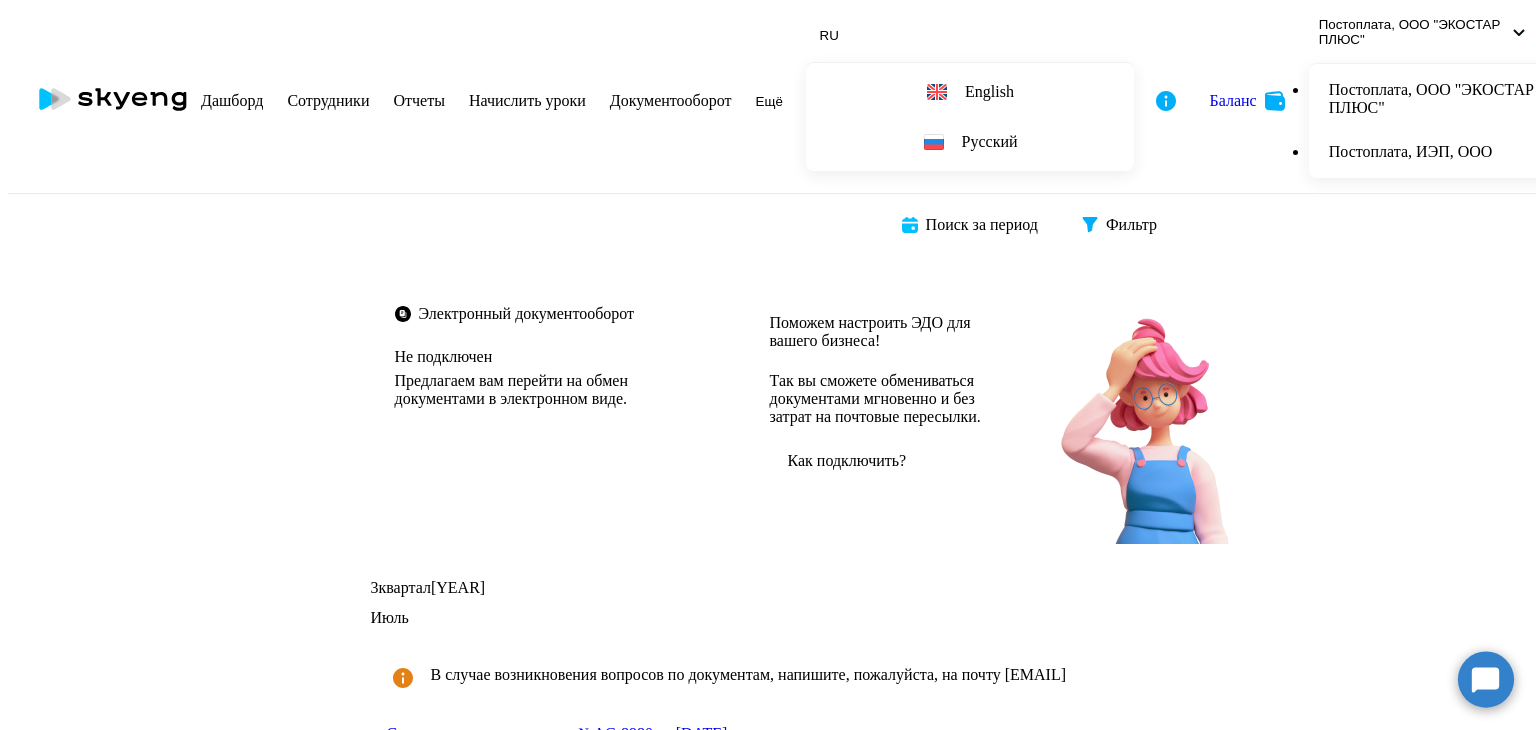 click at bounding box center (1185, 745) 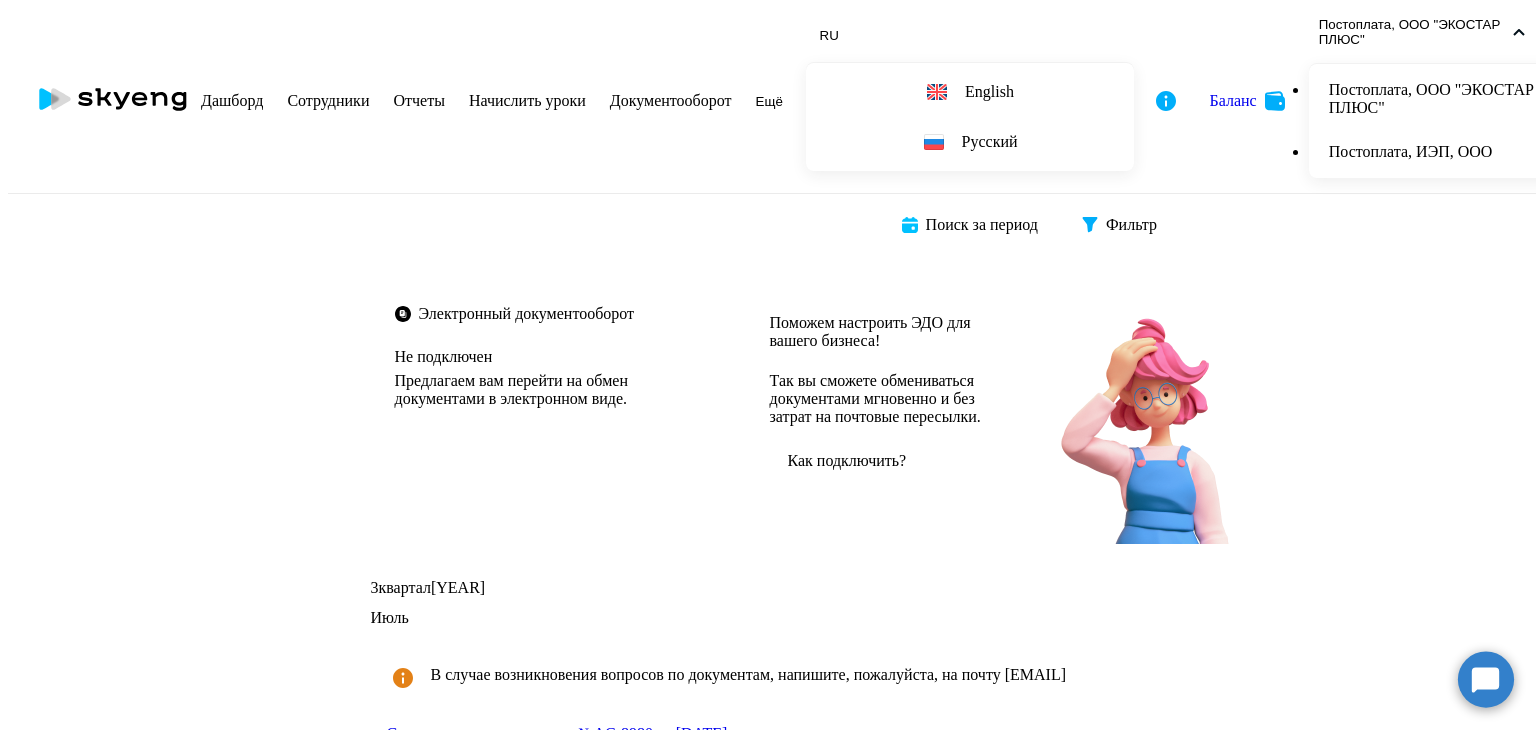 click on "Постоплата, ИЭП, ООО" at bounding box center (1435, 152) 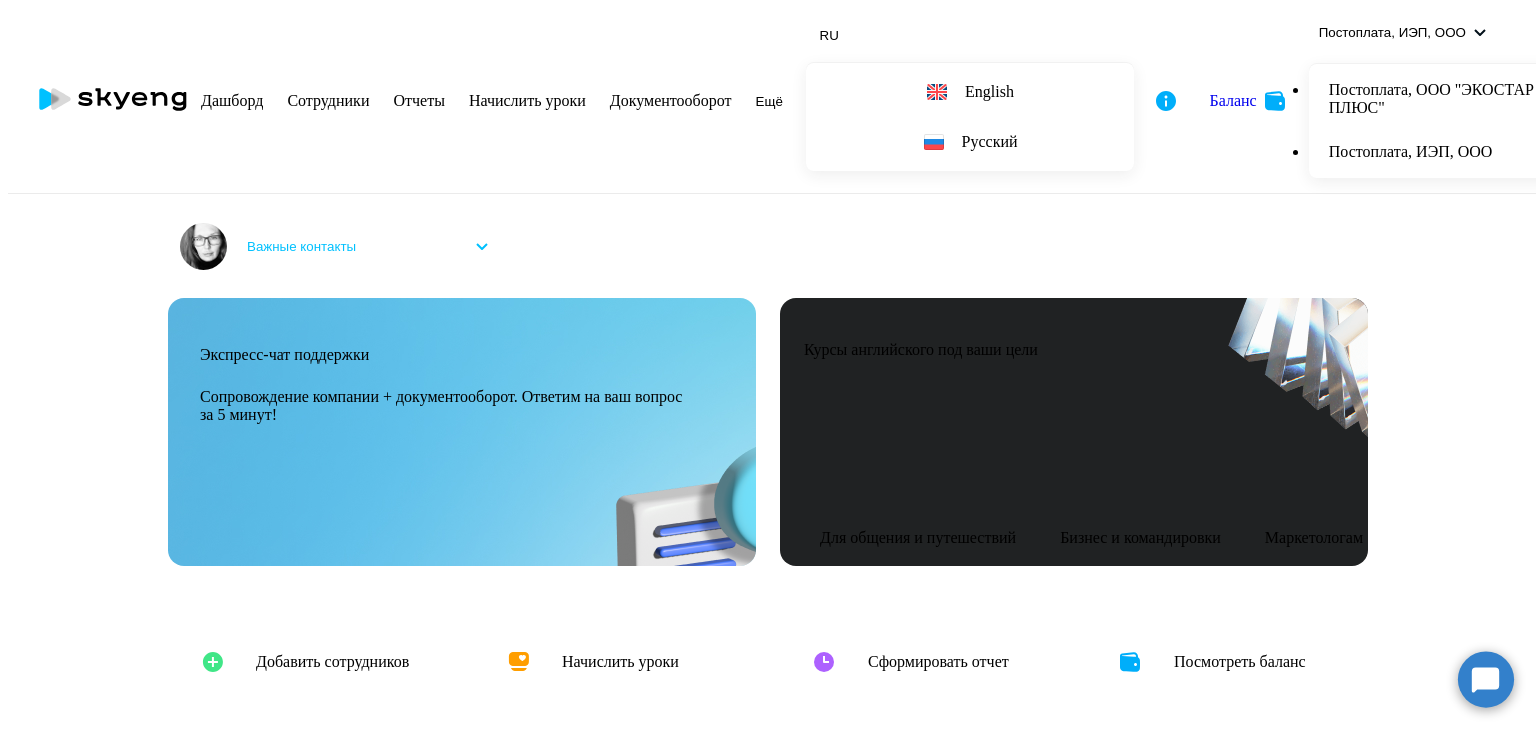 scroll, scrollTop: 0, scrollLeft: 0, axis: both 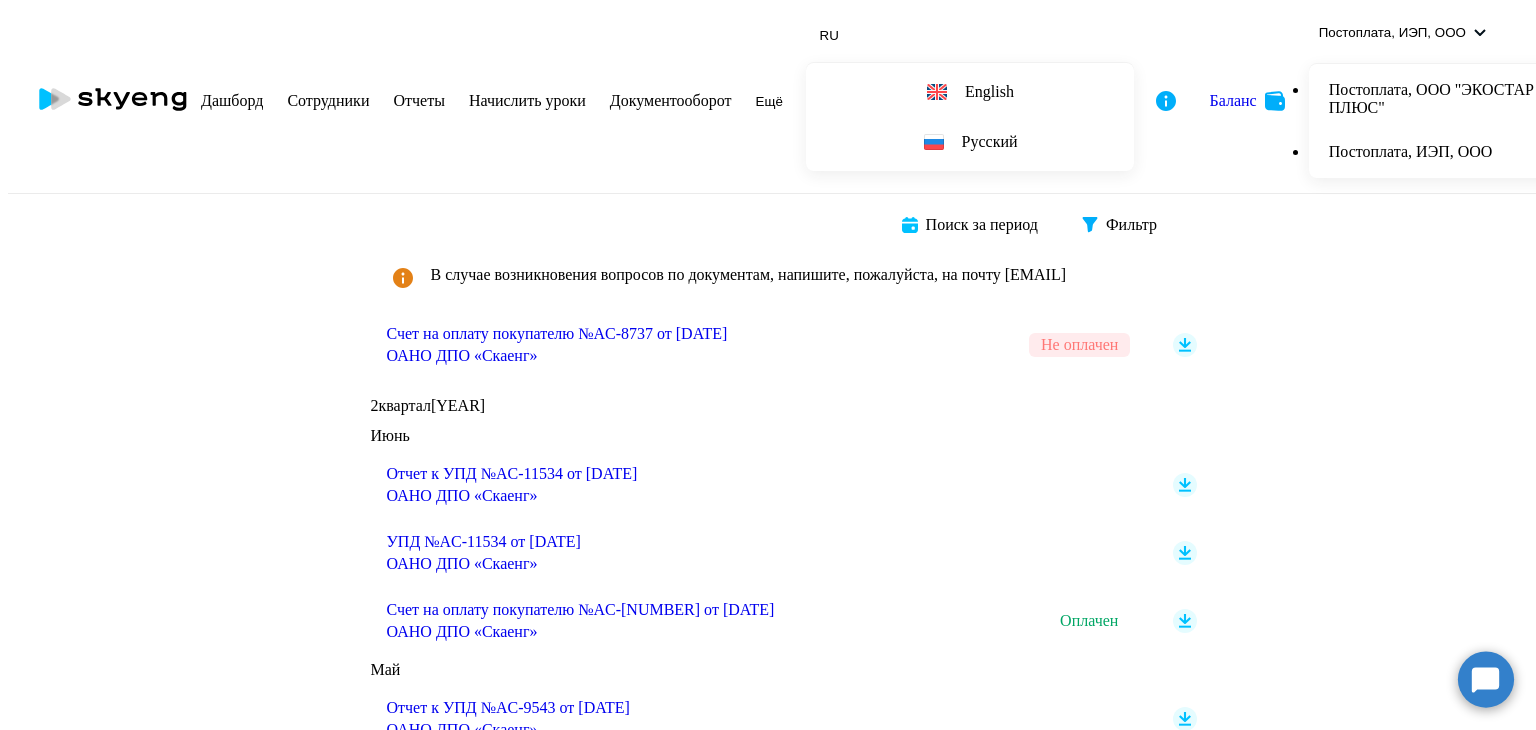 click on "Отчеты" at bounding box center (418, 100) 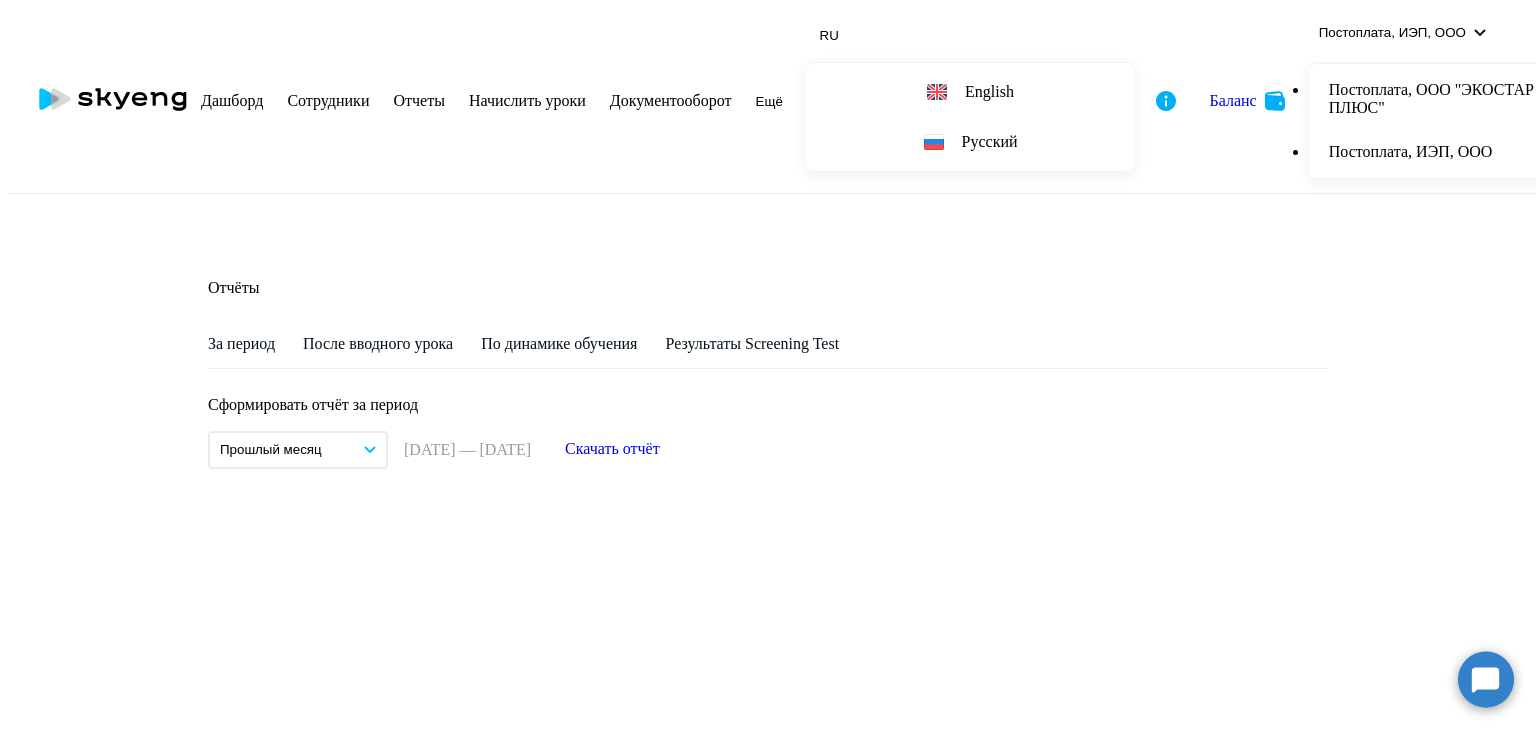 click on "Скачать отчёт" at bounding box center [612, 449] 